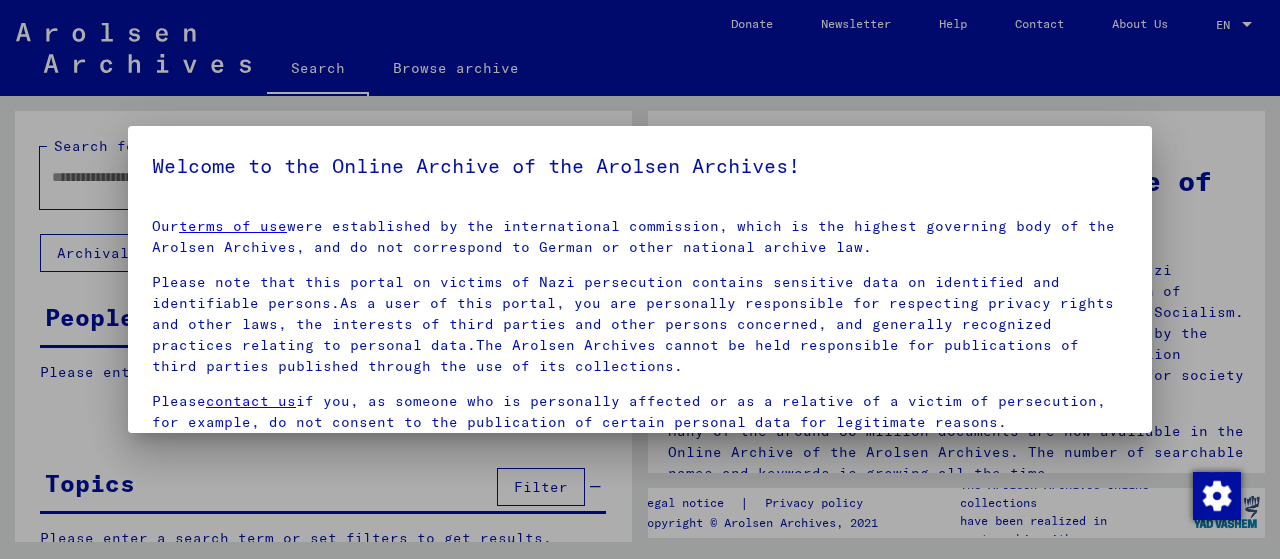 scroll, scrollTop: 0, scrollLeft: 0, axis: both 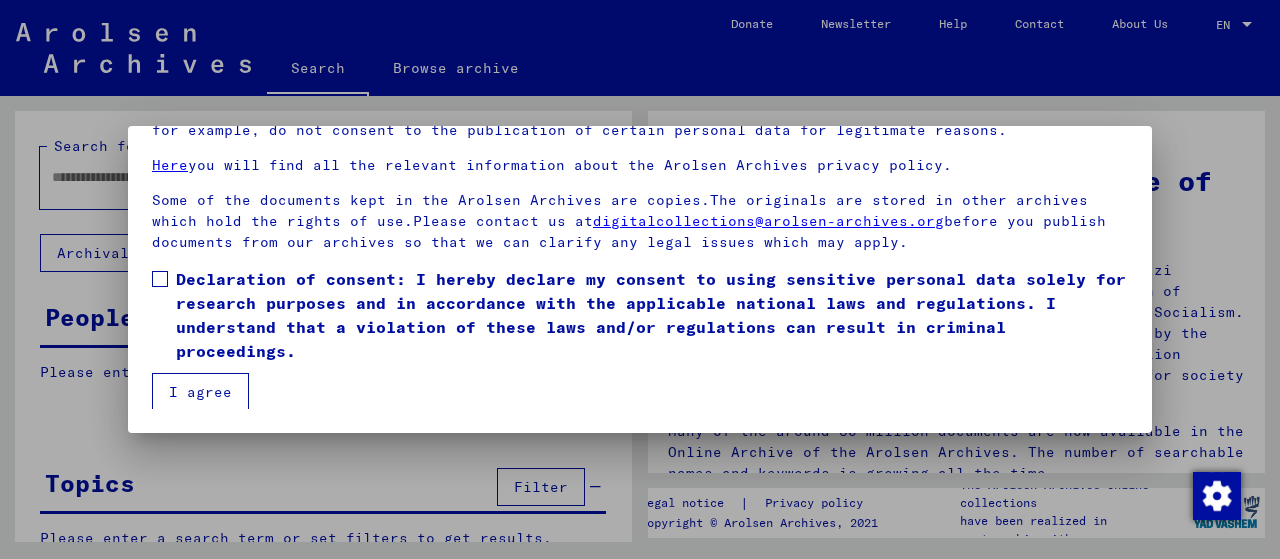 drag, startPoint x: 158, startPoint y: 278, endPoint x: 164, endPoint y: 306, distance: 28.635643 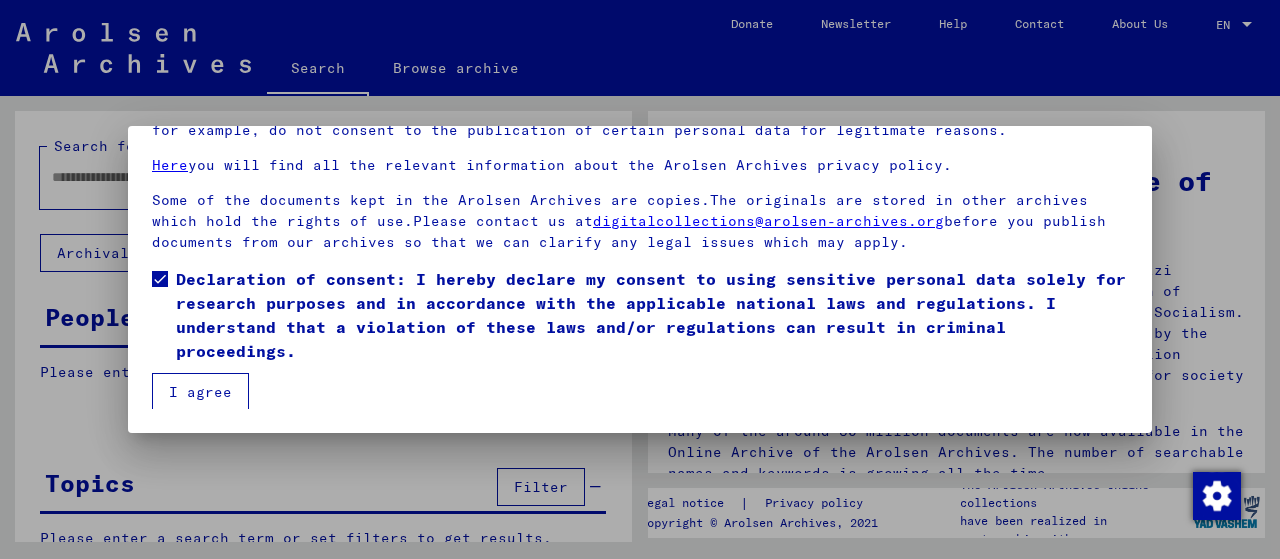 click on "I agree" at bounding box center (200, 392) 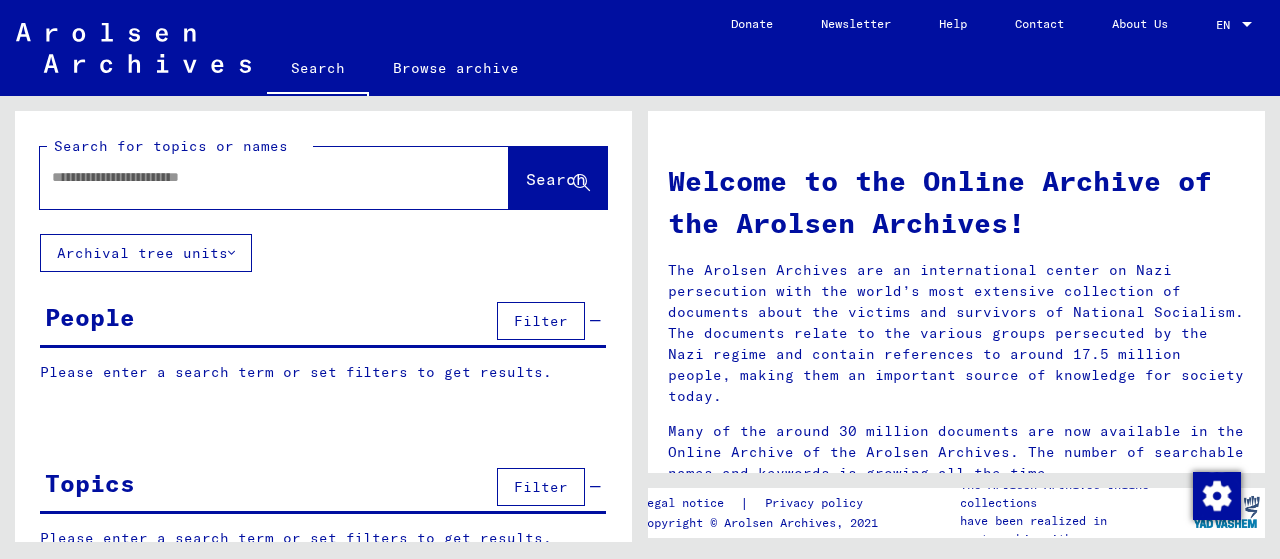 click at bounding box center [250, 177] 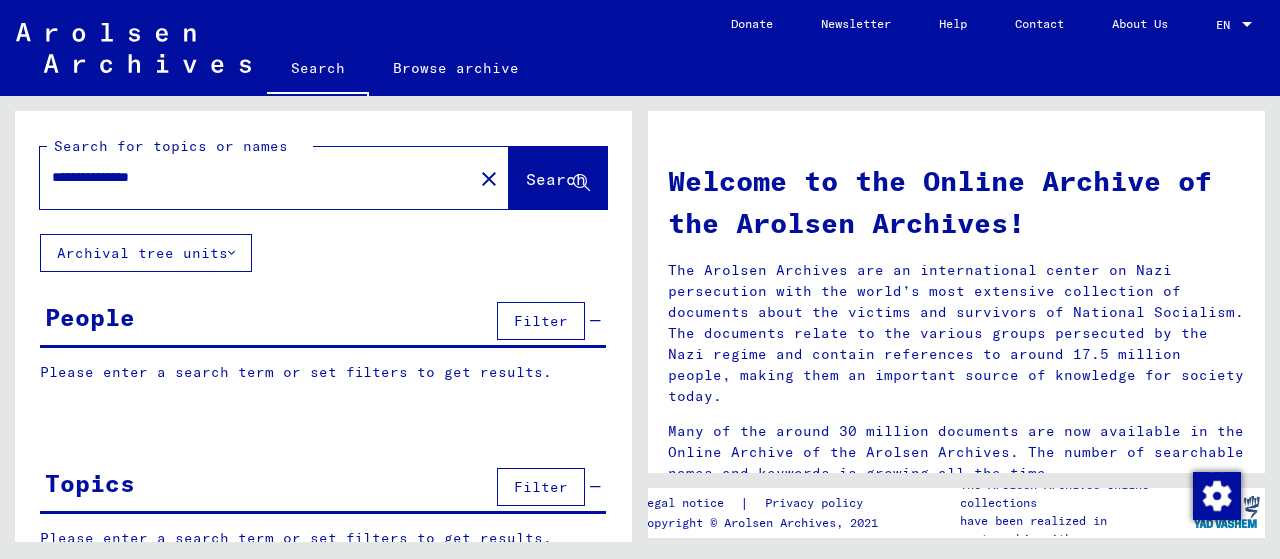 type on "**********" 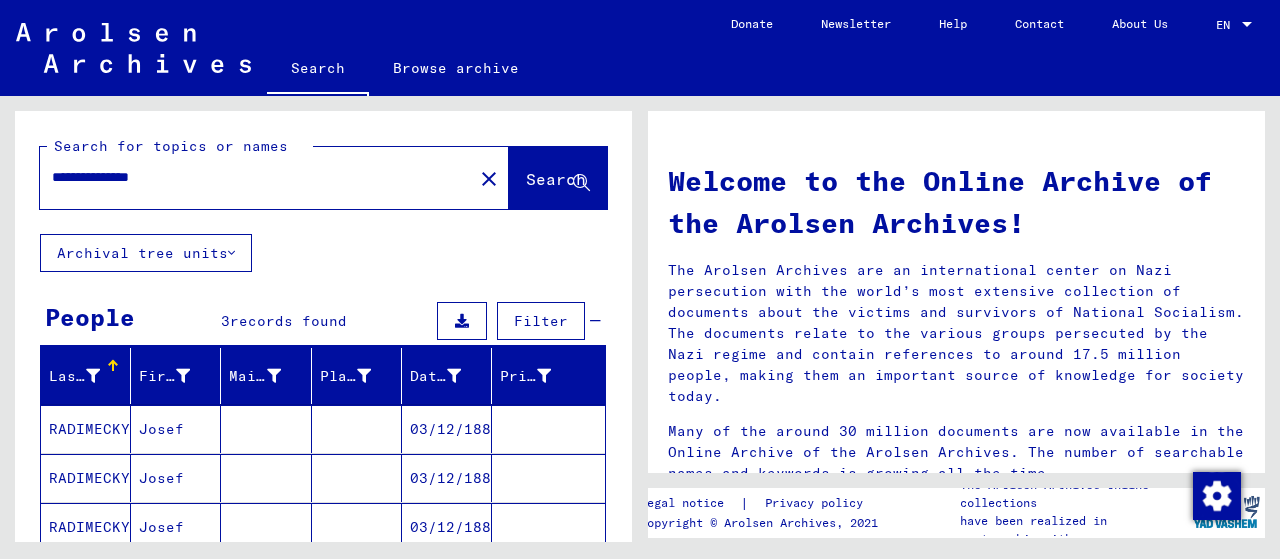 scroll, scrollTop: 100, scrollLeft: 0, axis: vertical 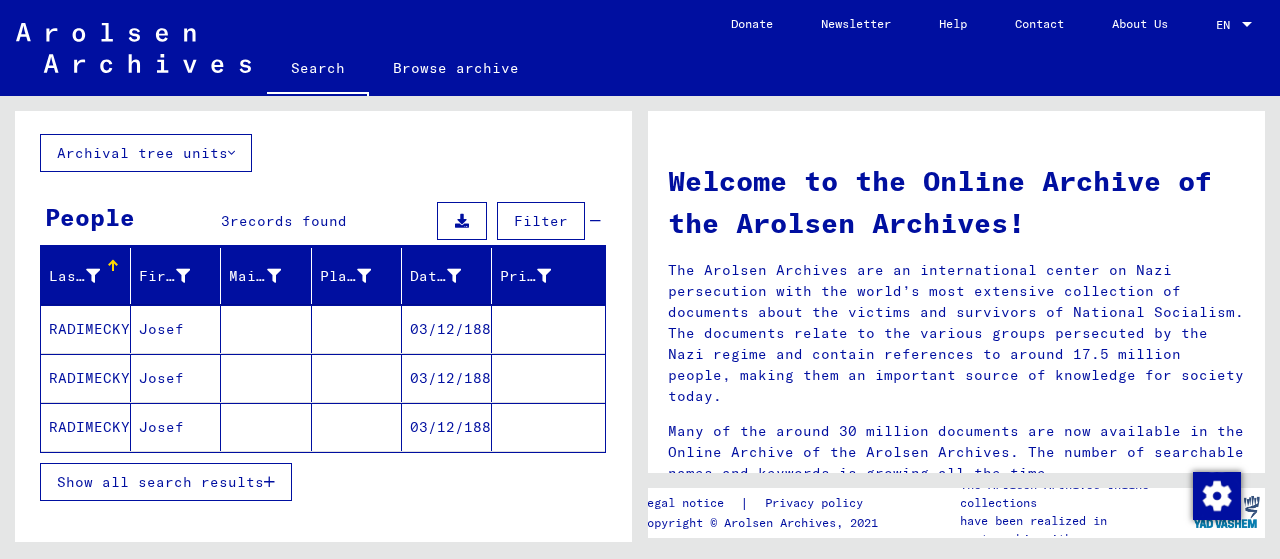 click on "03/12/1888" at bounding box center [447, 378] 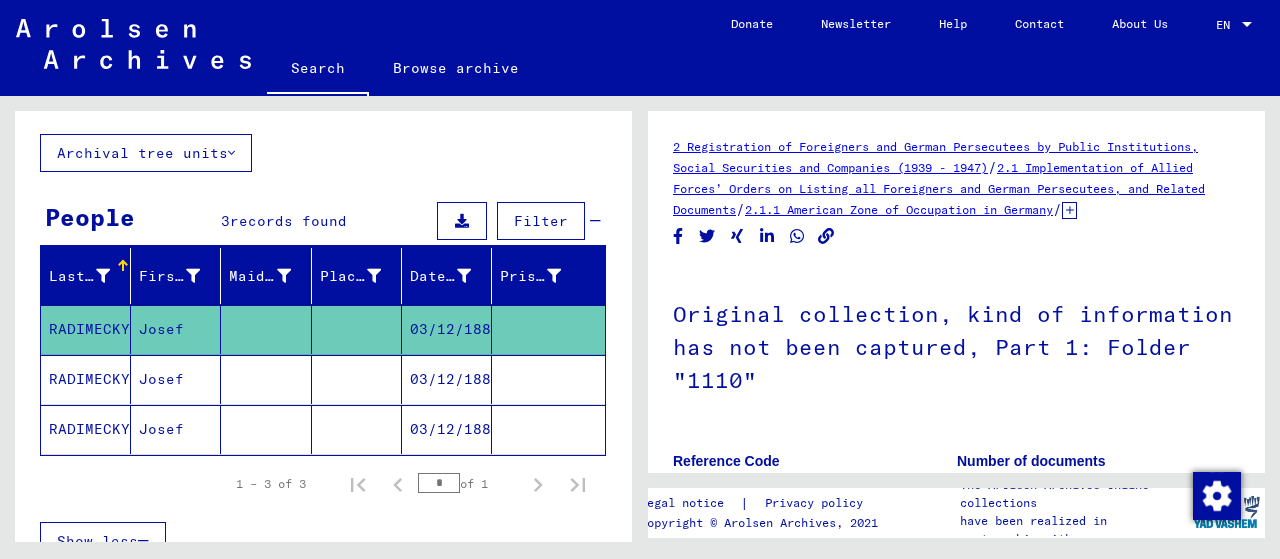 scroll, scrollTop: 0, scrollLeft: 0, axis: both 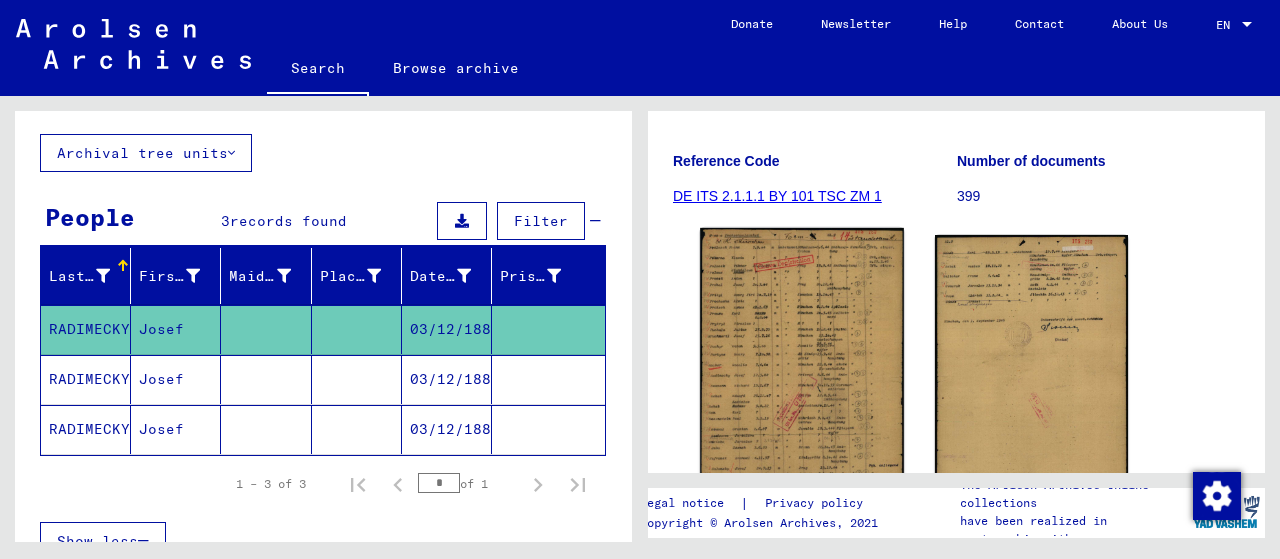 click 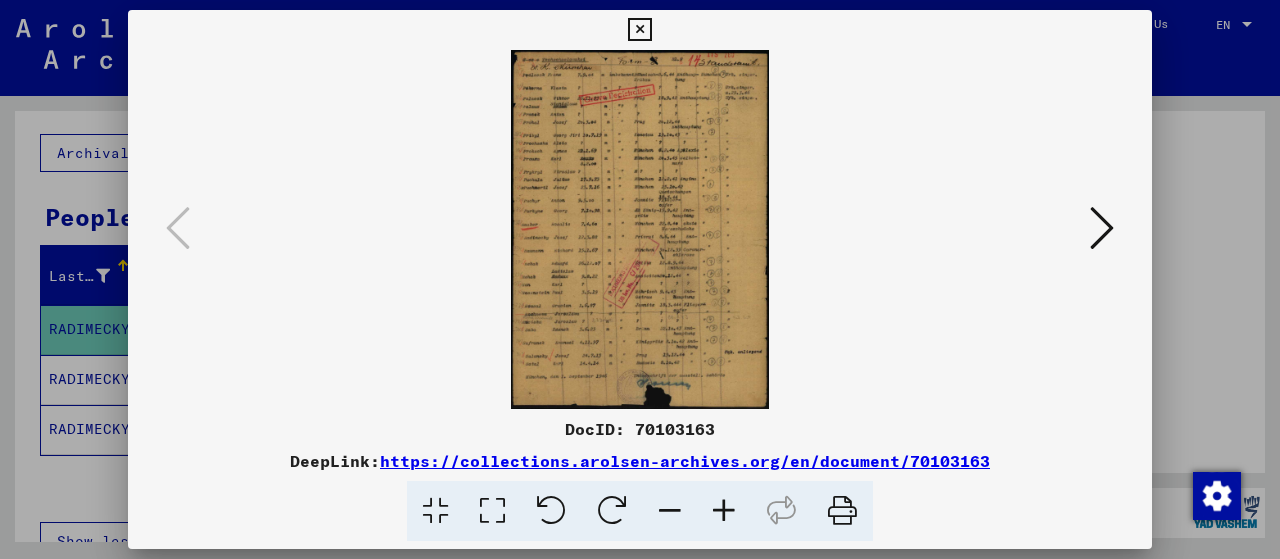 click at bounding box center (724, 511) 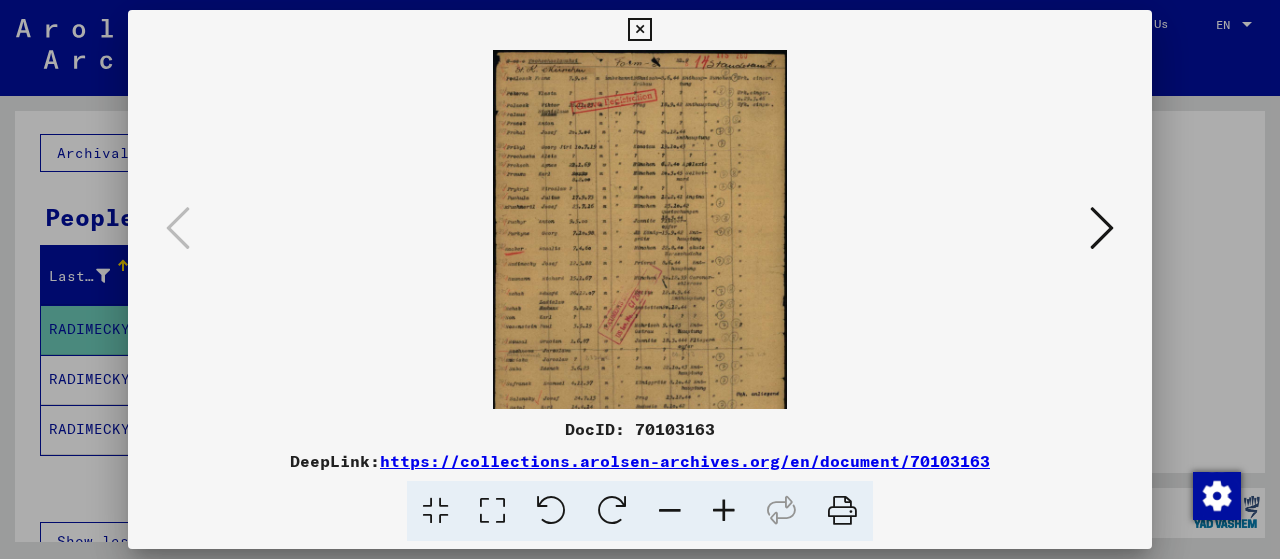 click at bounding box center [724, 511] 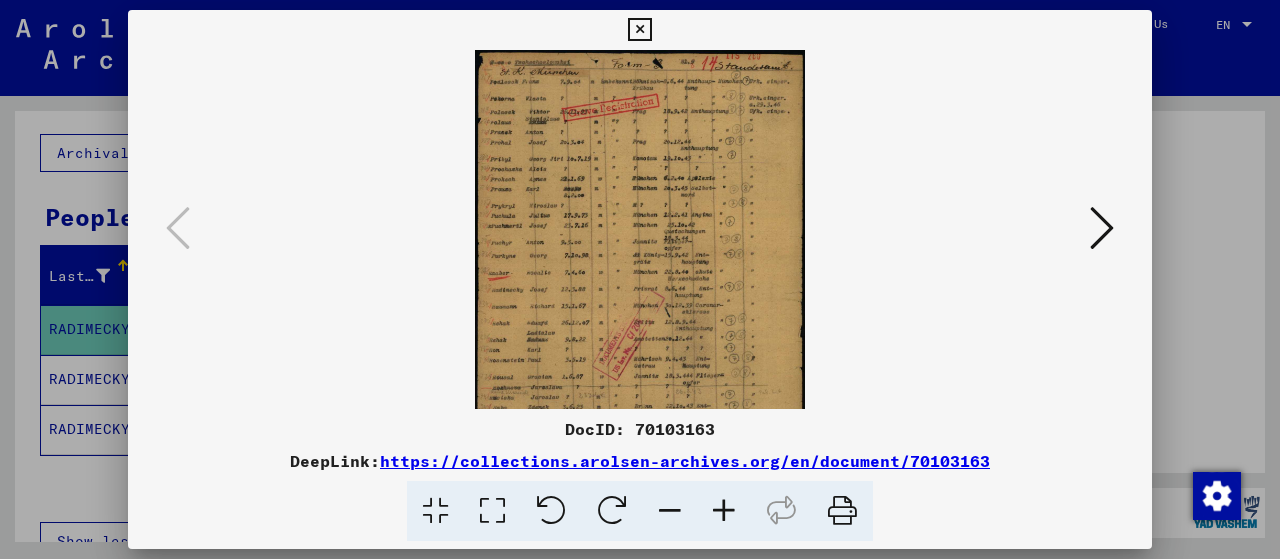 click at bounding box center (724, 511) 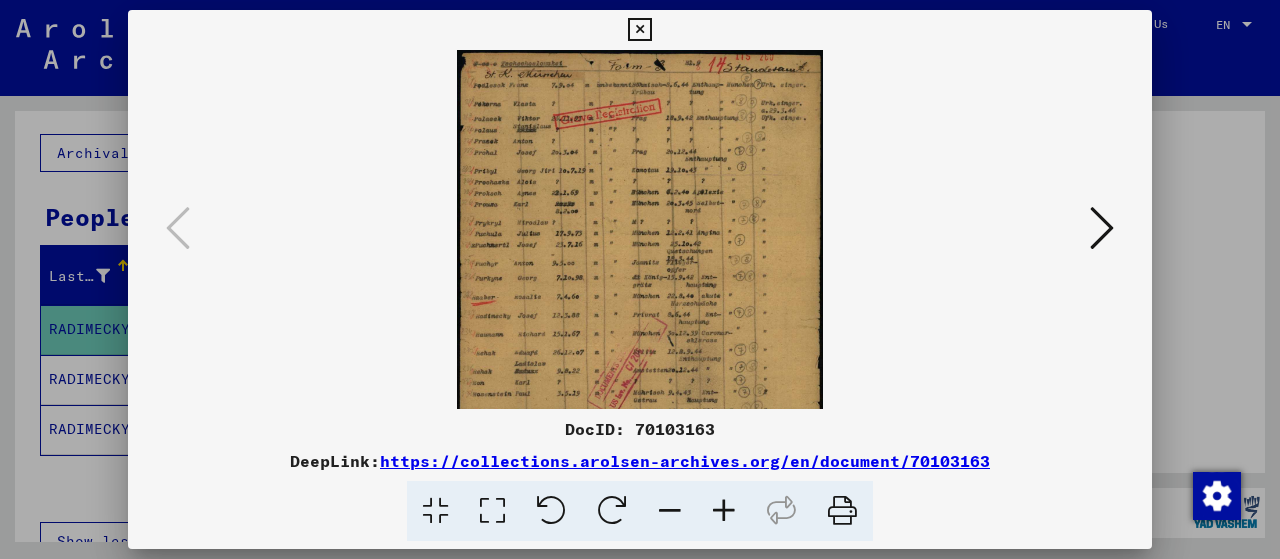 click at bounding box center [724, 511] 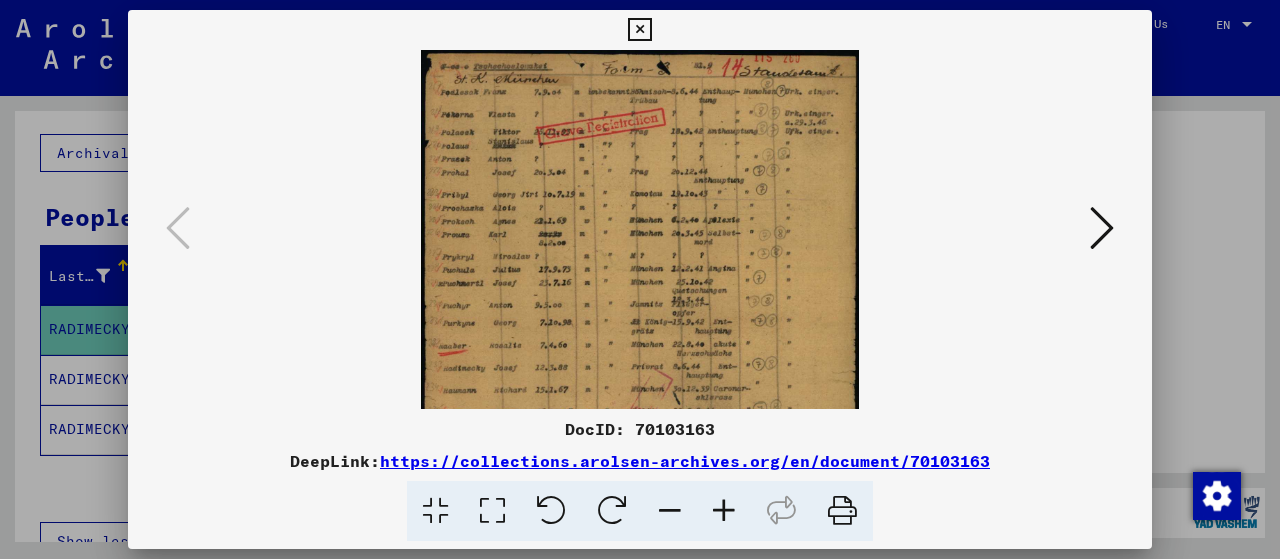 click at bounding box center [724, 511] 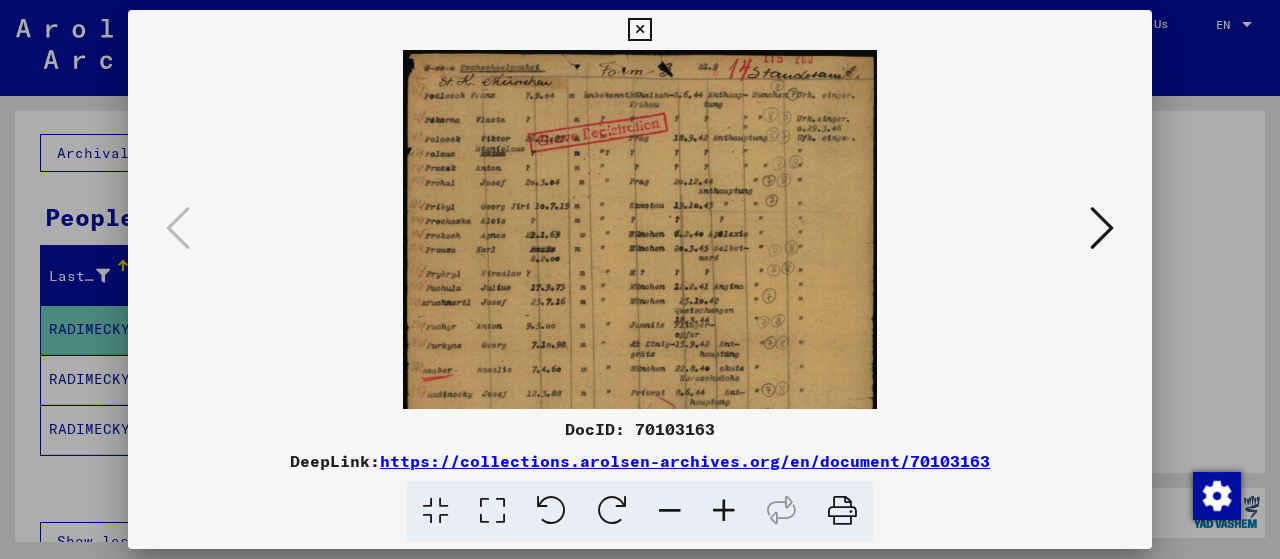 click at bounding box center (724, 511) 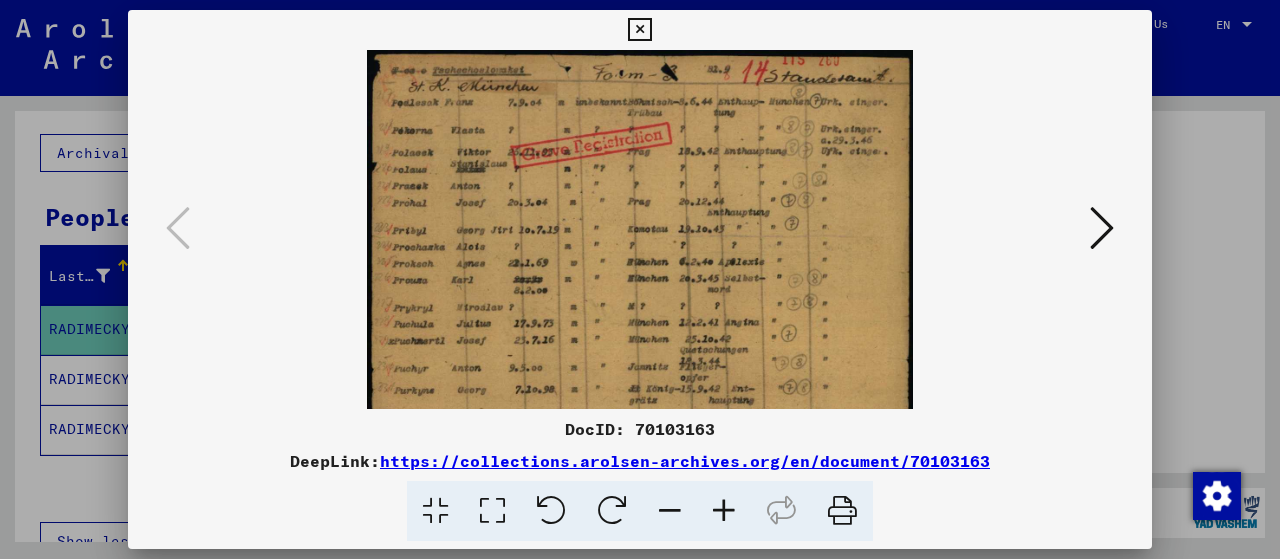 click at bounding box center (724, 511) 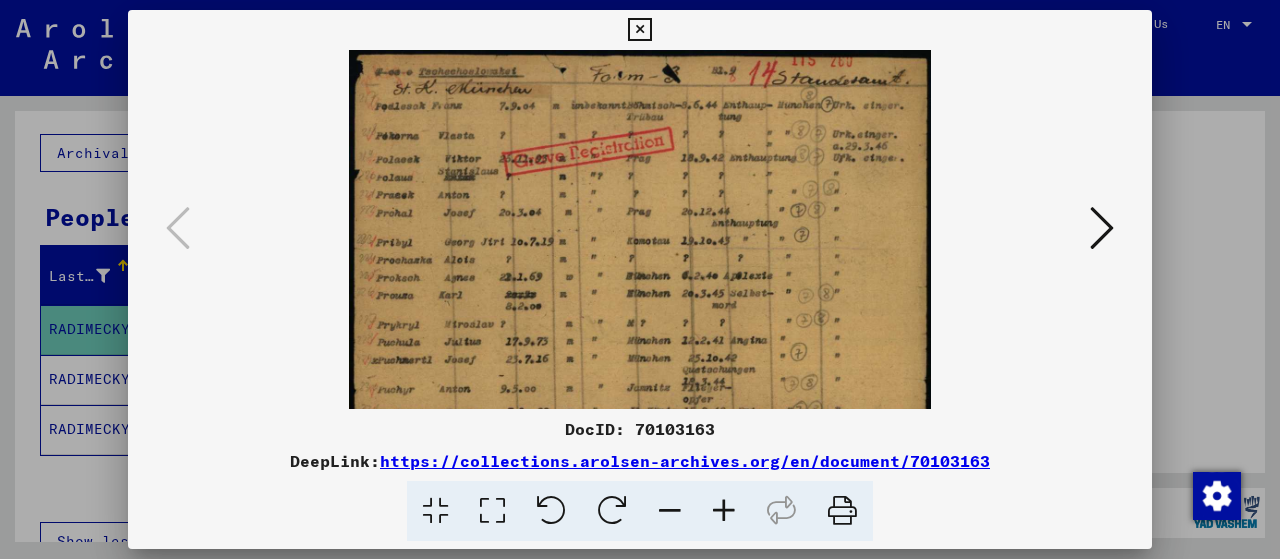 click at bounding box center (724, 511) 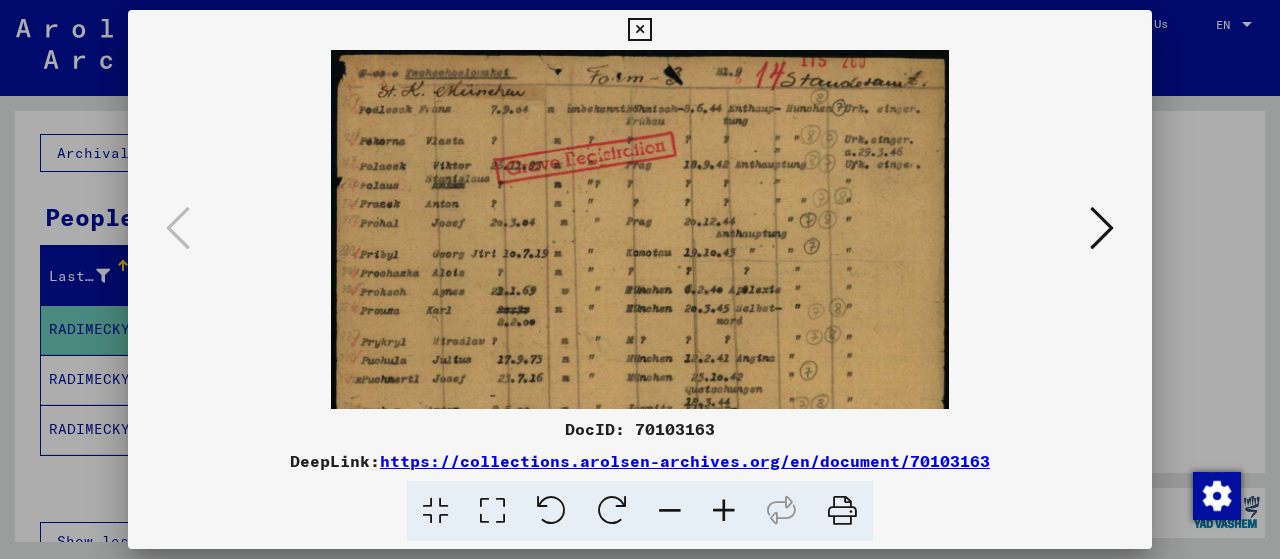 click at bounding box center (724, 511) 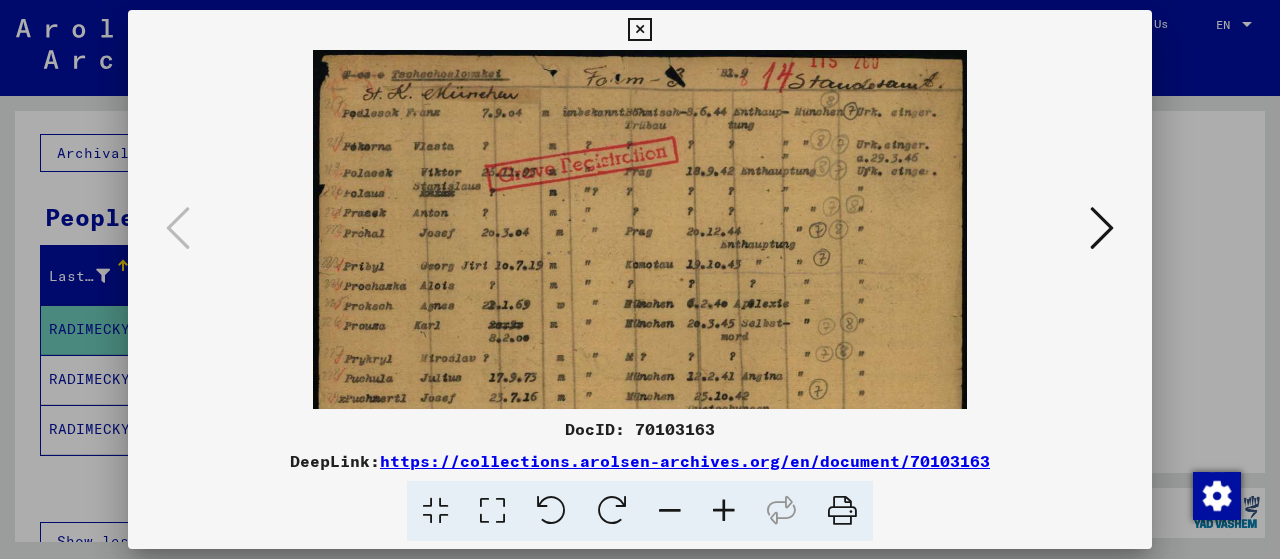 click at bounding box center (724, 511) 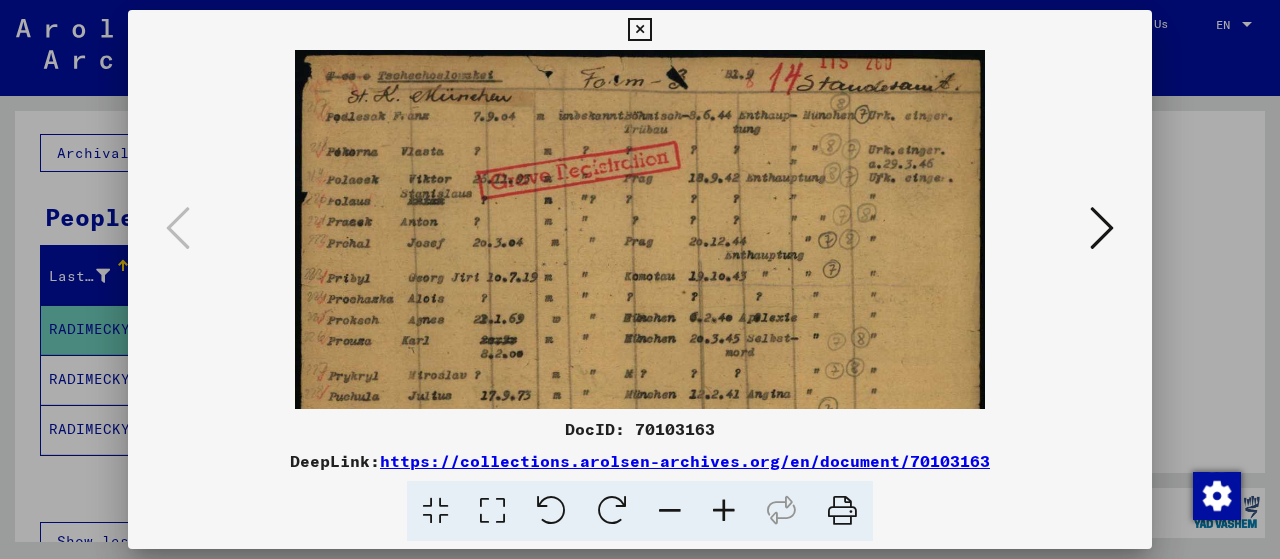click at bounding box center (724, 511) 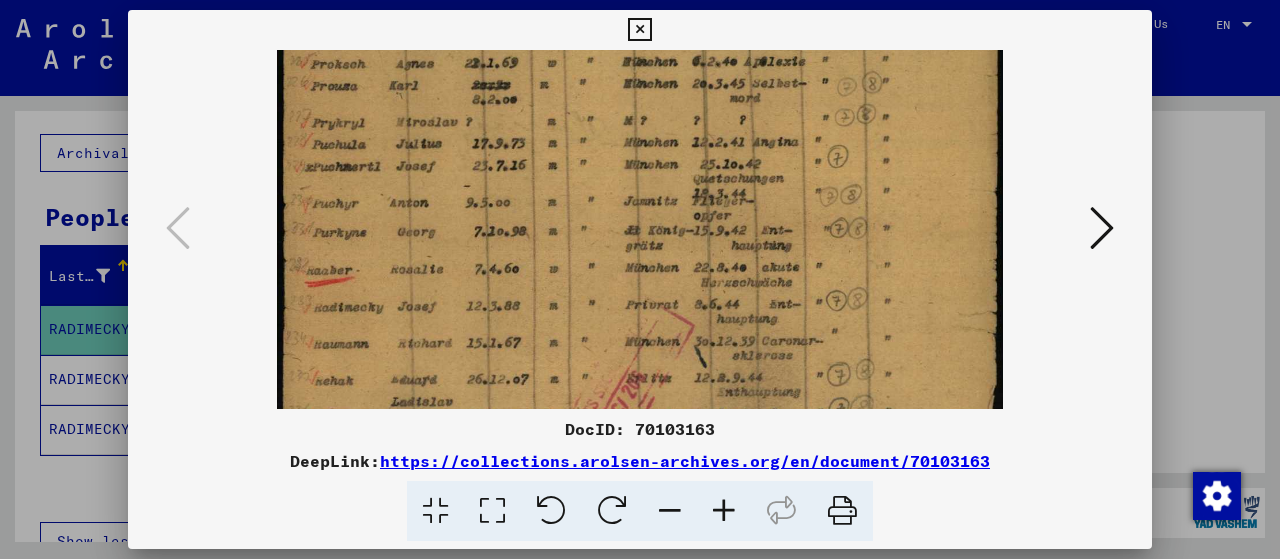 drag, startPoint x: 559, startPoint y: 327, endPoint x: 579, endPoint y: 66, distance: 261.76517 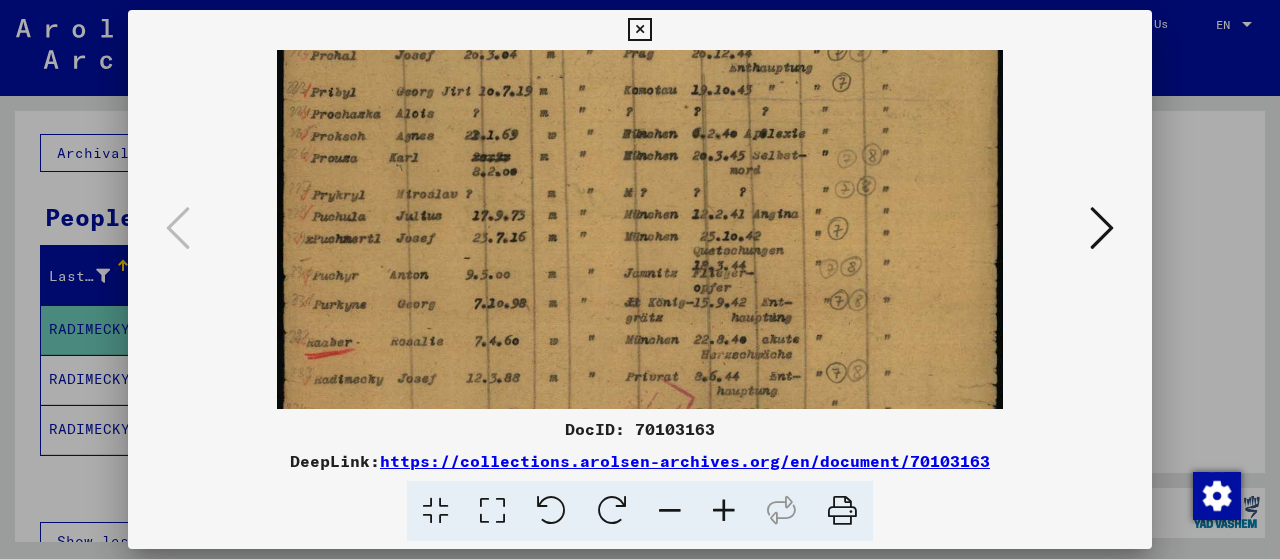 scroll, scrollTop: 196, scrollLeft: 0, axis: vertical 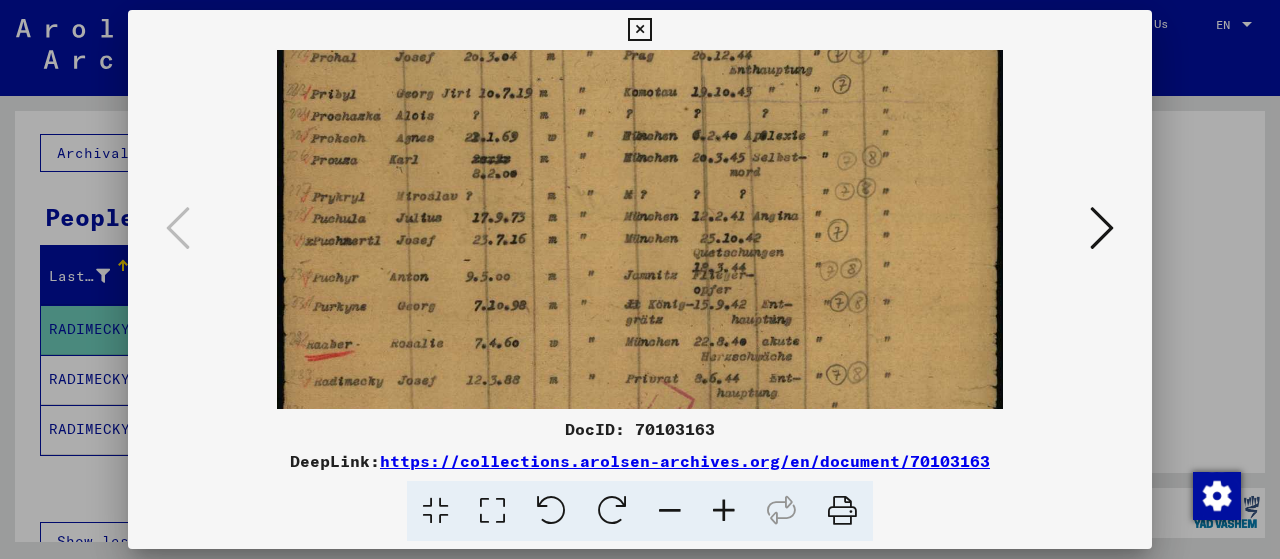 drag, startPoint x: 522, startPoint y: 210, endPoint x: 580, endPoint y: 289, distance: 98.005104 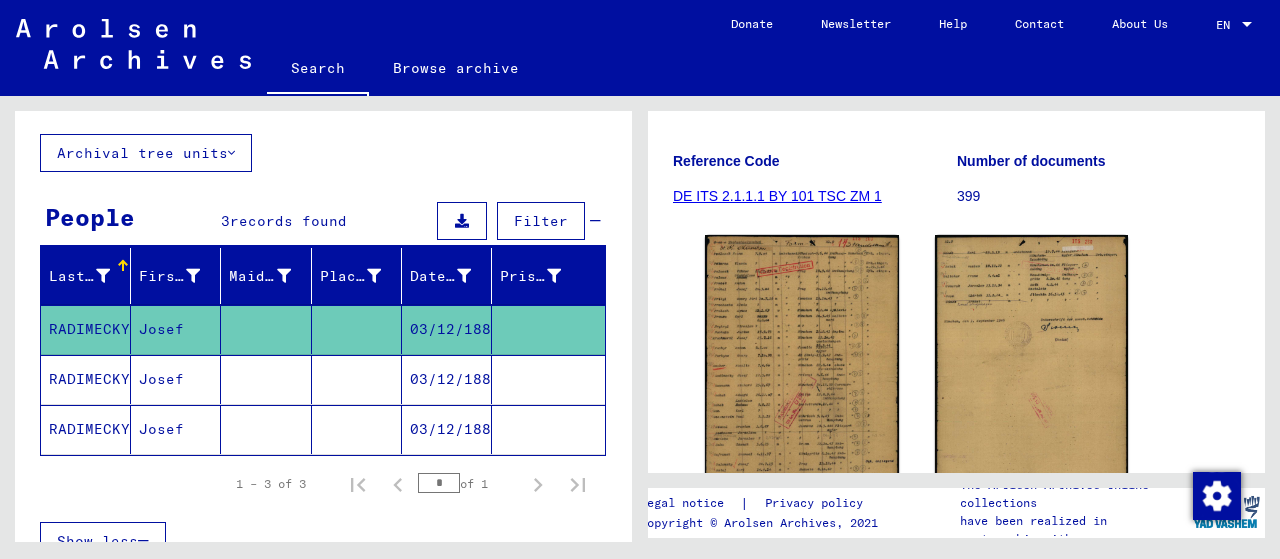 click on "Josef" at bounding box center (176, 429) 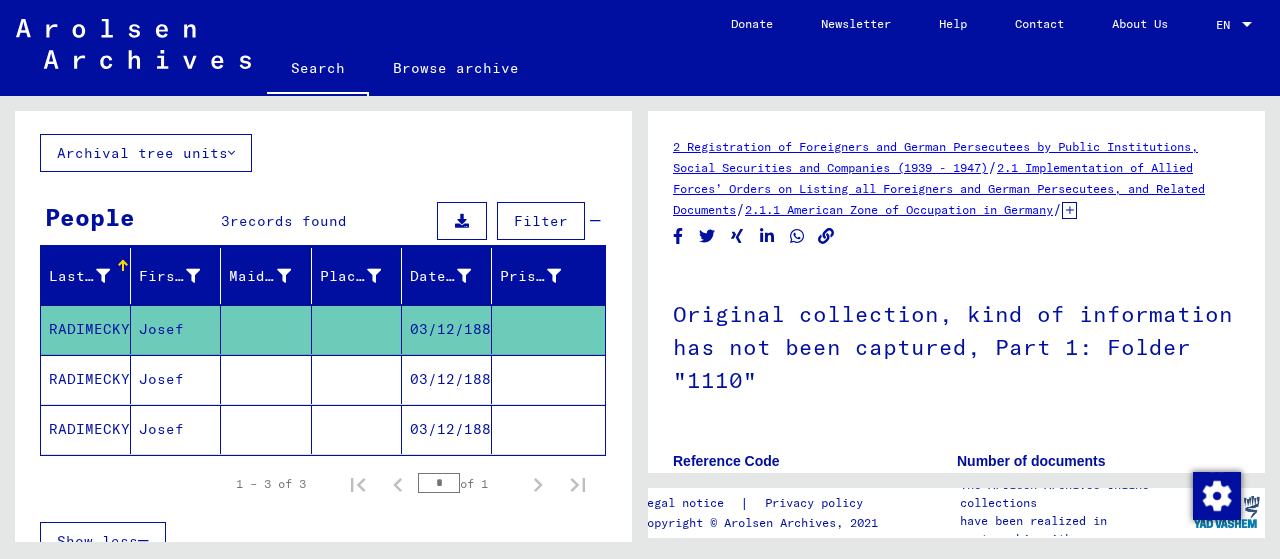 click on "Josef" at bounding box center (176, 429) 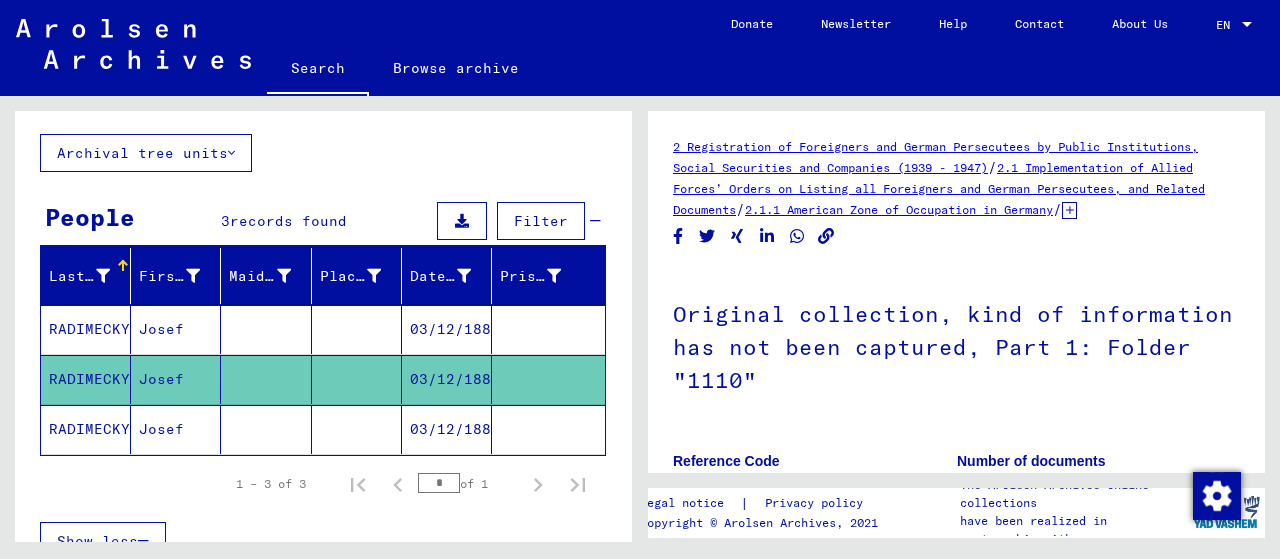 scroll, scrollTop: 0, scrollLeft: 0, axis: both 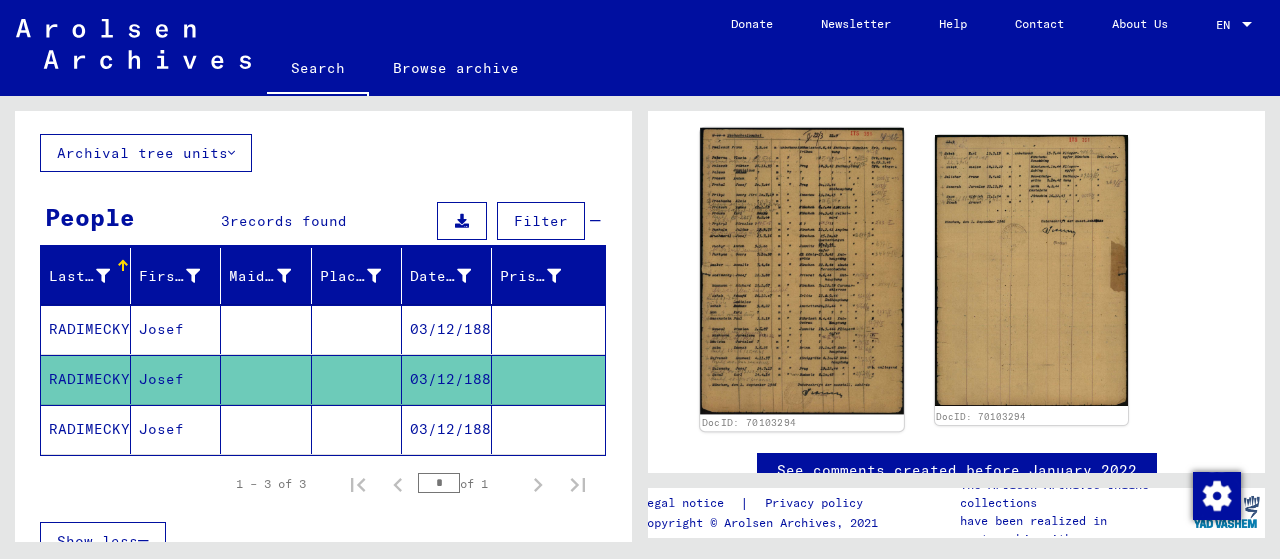 click 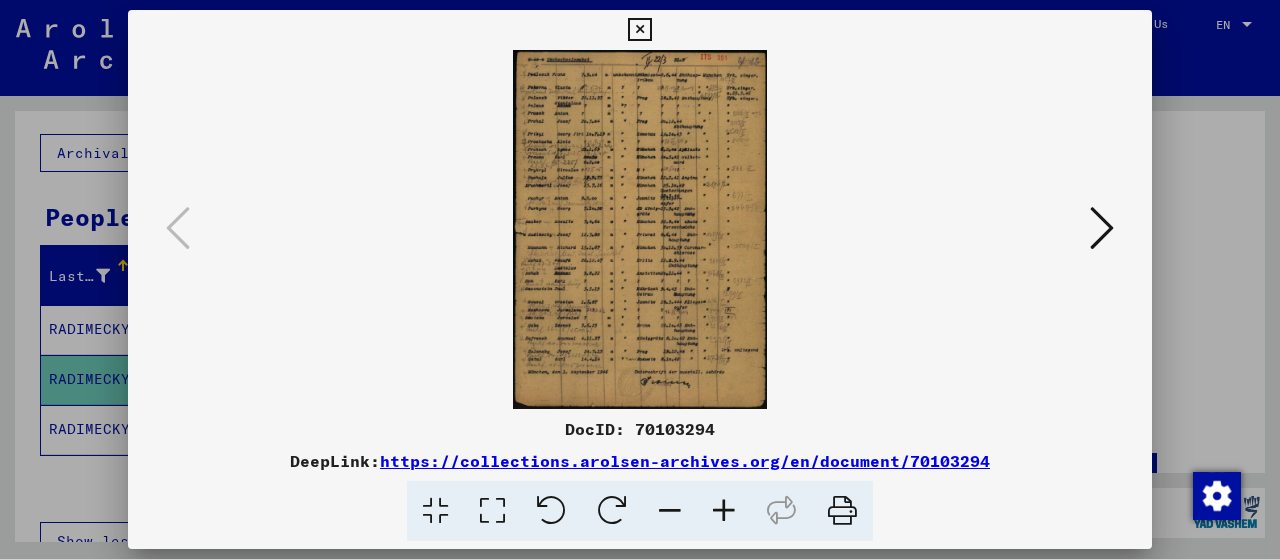 click at bounding box center [724, 511] 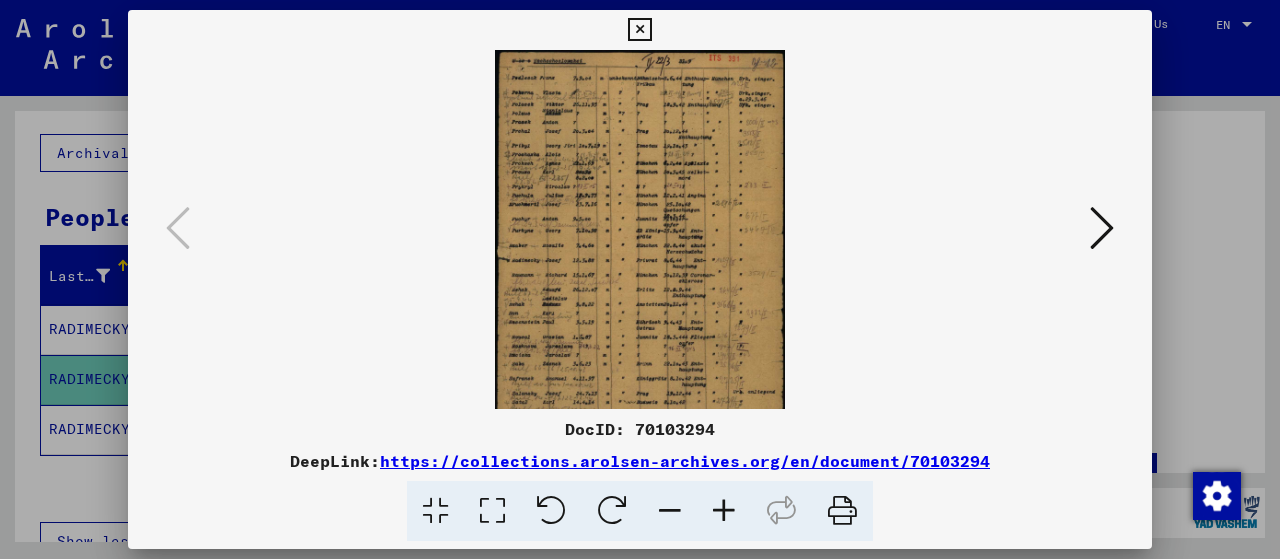 click at bounding box center [724, 511] 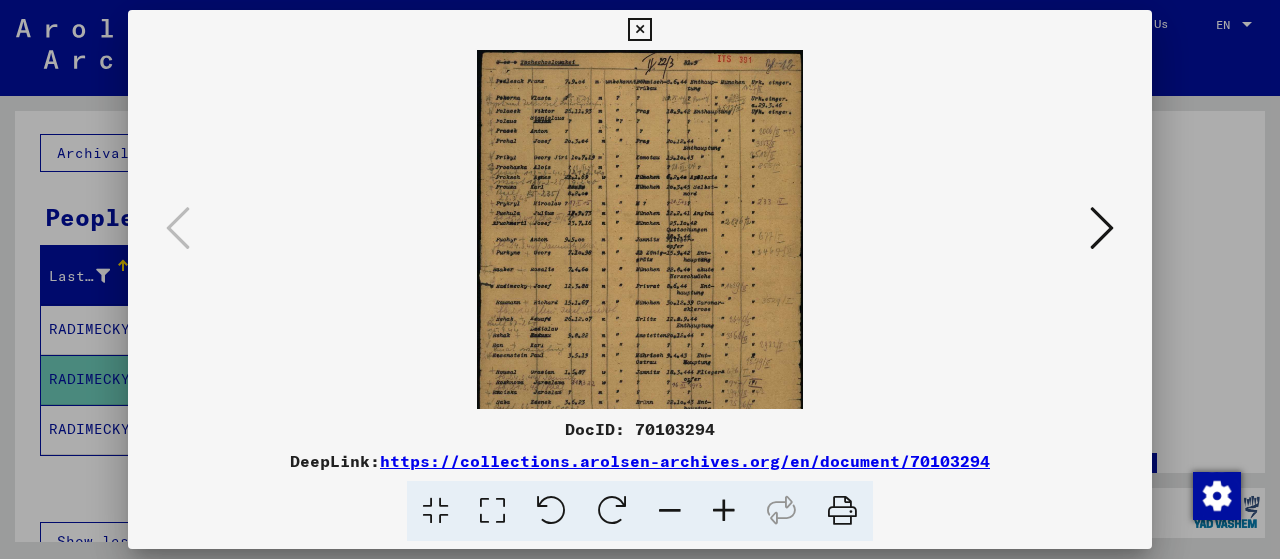 click at bounding box center [724, 511] 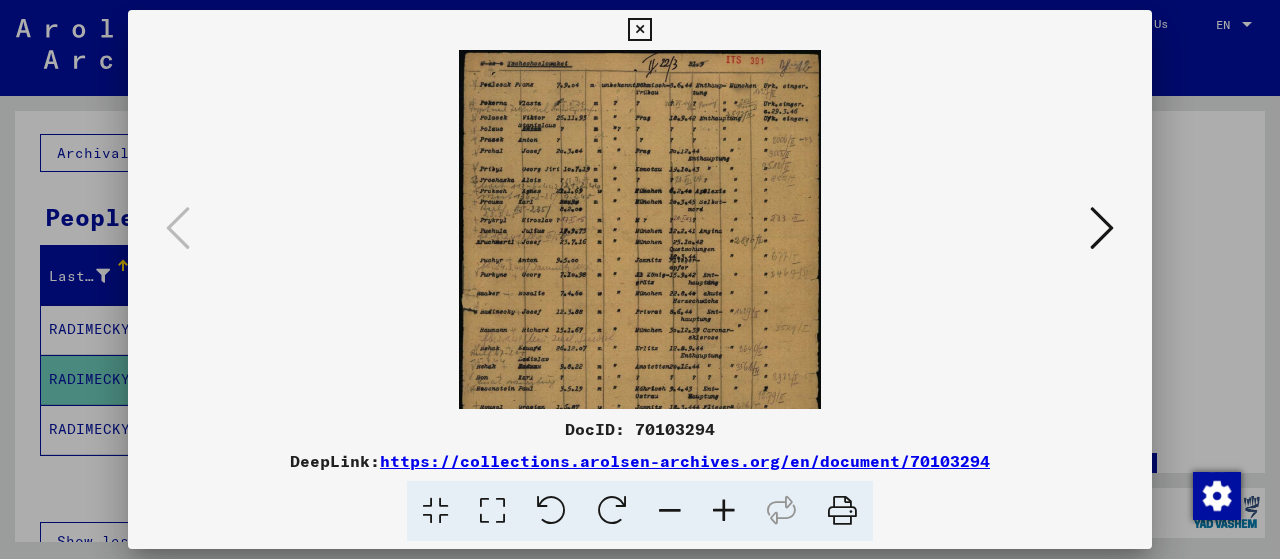 click at bounding box center (724, 511) 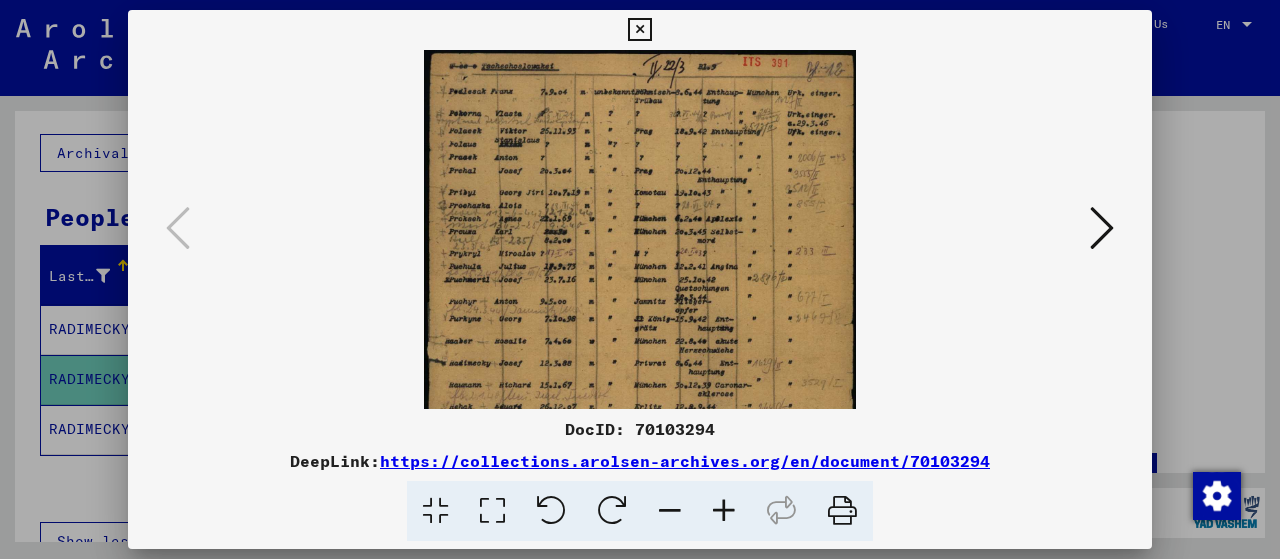 click at bounding box center [724, 511] 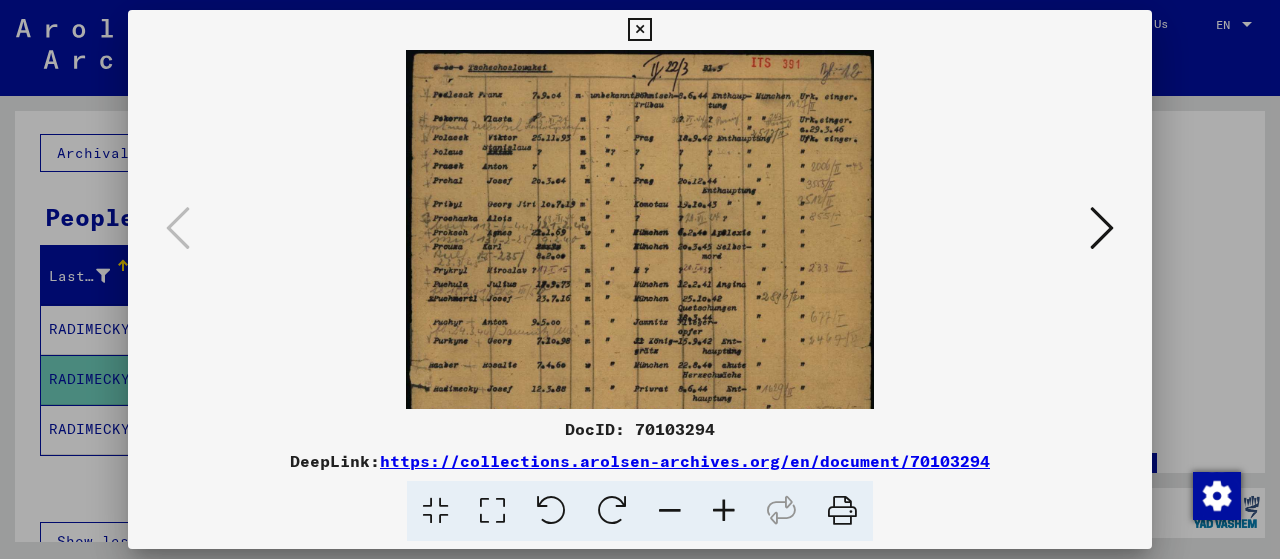 click at bounding box center [724, 511] 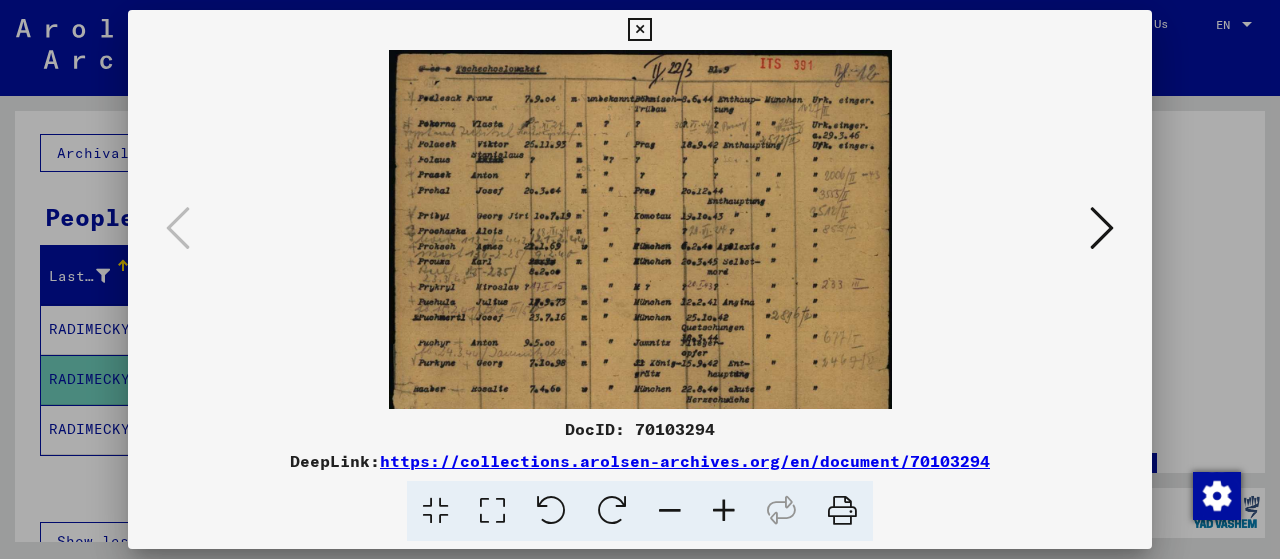 click at bounding box center [724, 511] 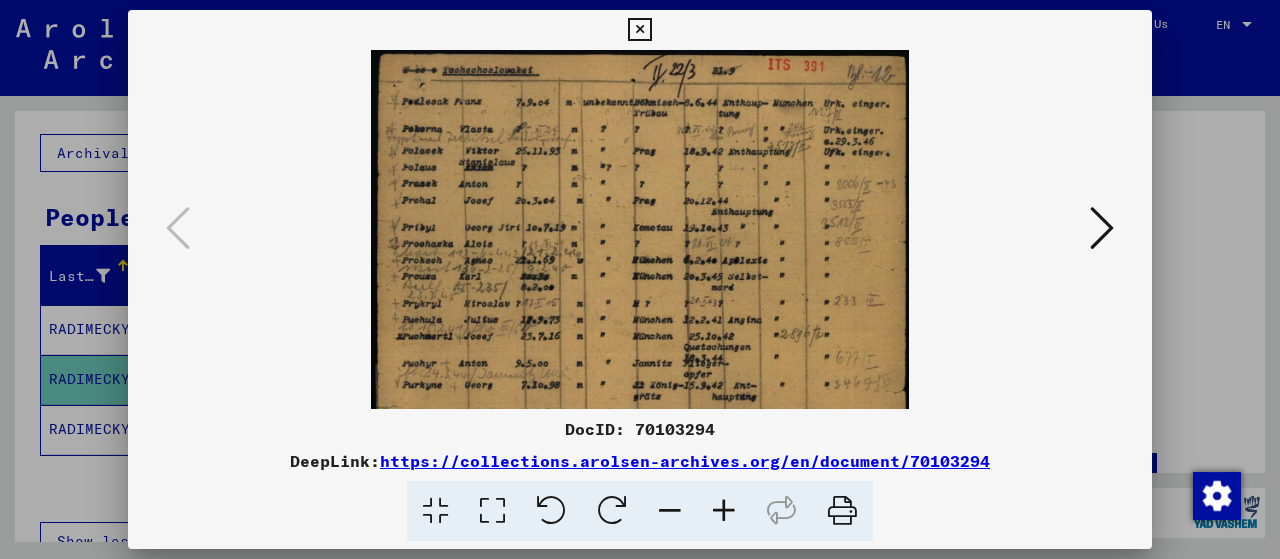 click at bounding box center [724, 511] 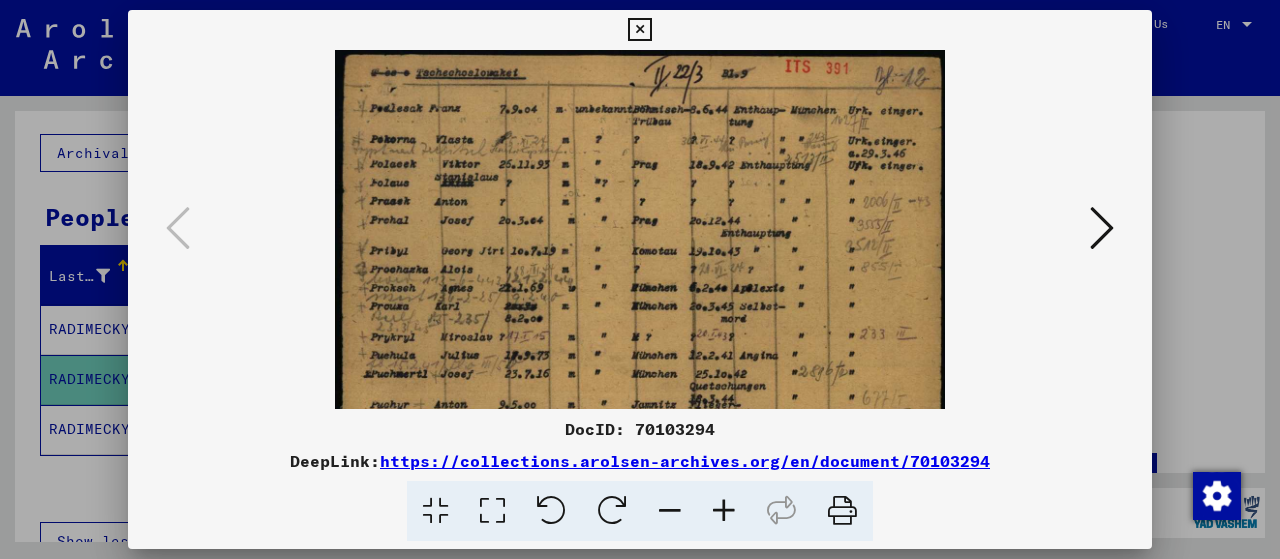 click at bounding box center (724, 511) 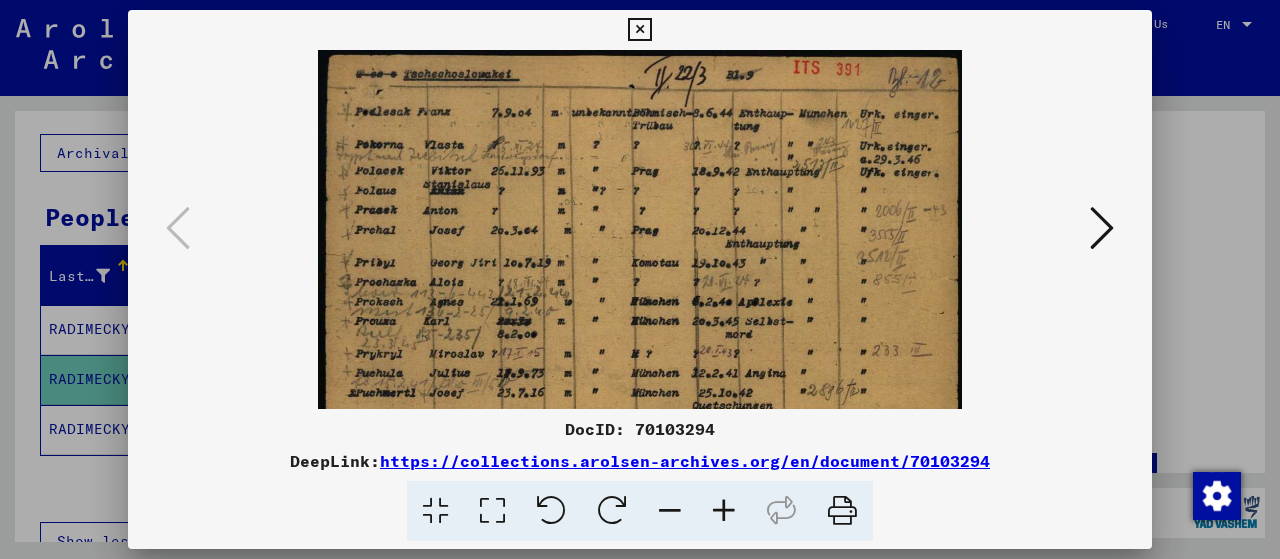 click at bounding box center (724, 511) 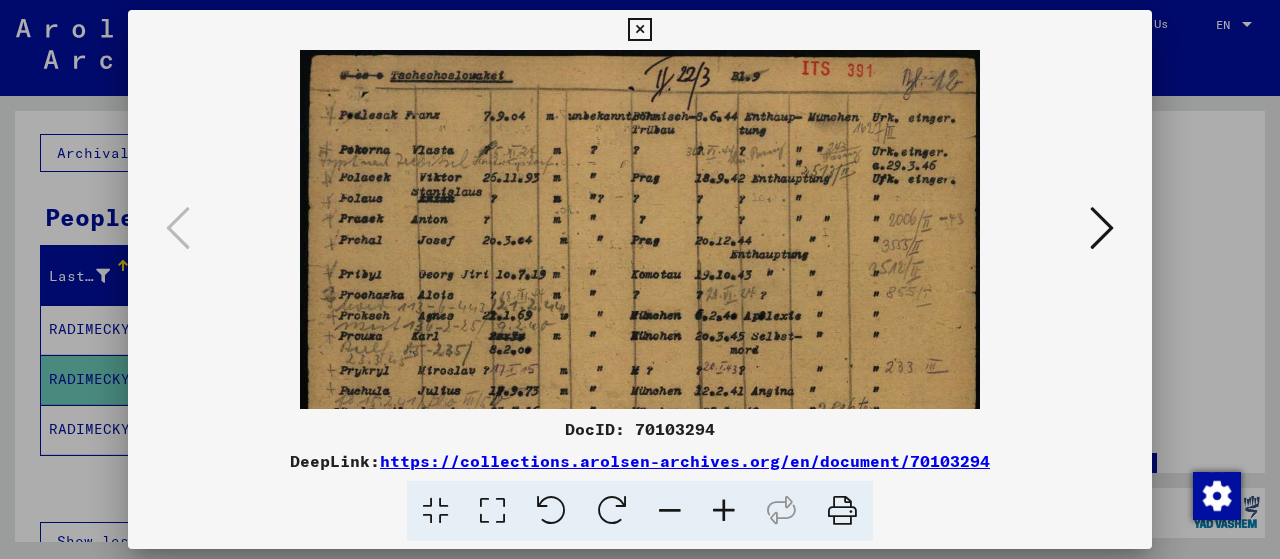 click at bounding box center [724, 511] 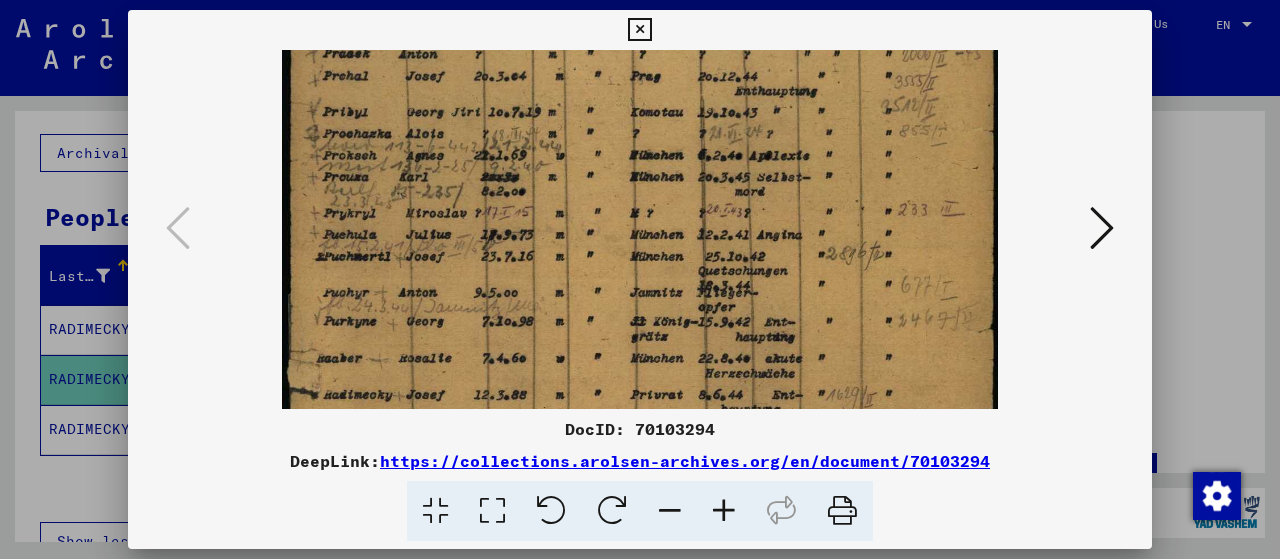 drag, startPoint x: 594, startPoint y: 347, endPoint x: 601, endPoint y: 184, distance: 163.15024 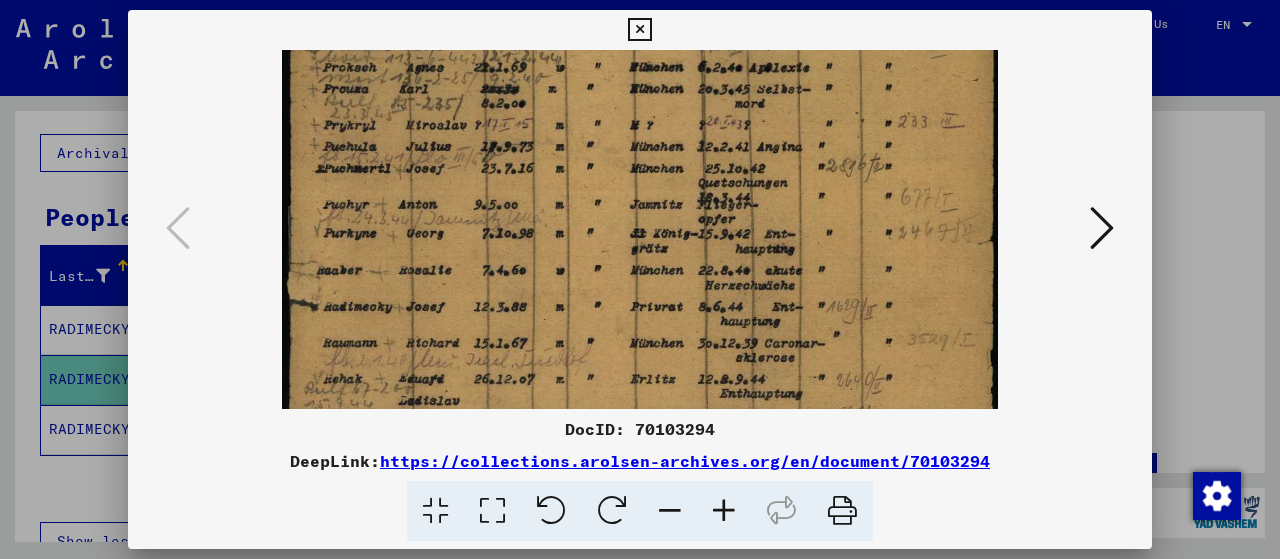 scroll, scrollTop: 288, scrollLeft: 0, axis: vertical 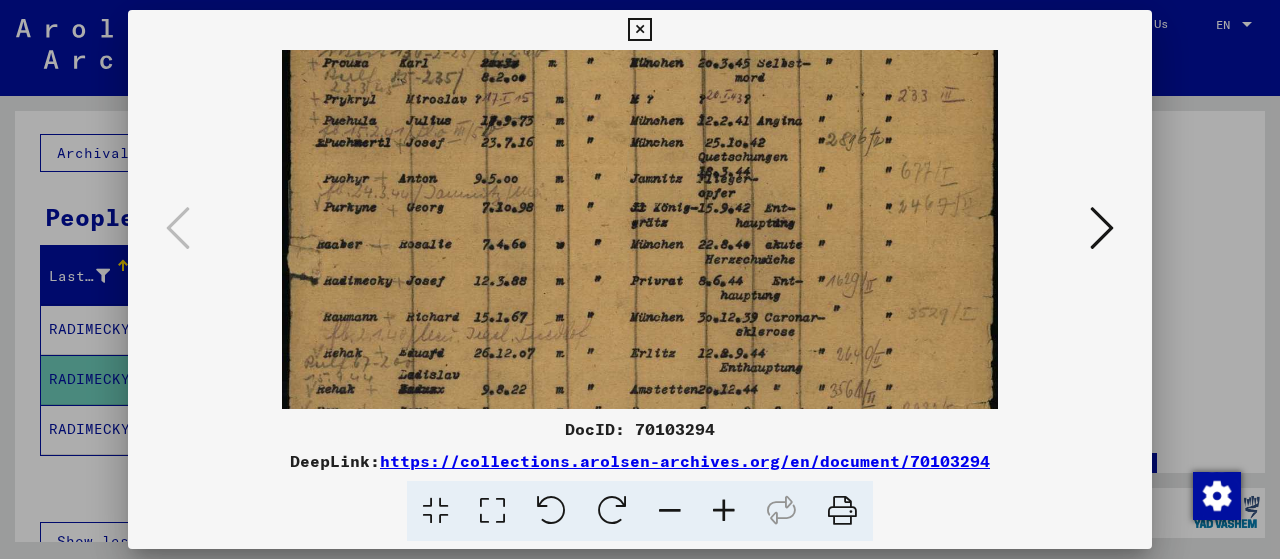 drag, startPoint x: 588, startPoint y: 349, endPoint x: 604, endPoint y: 239, distance: 111.15755 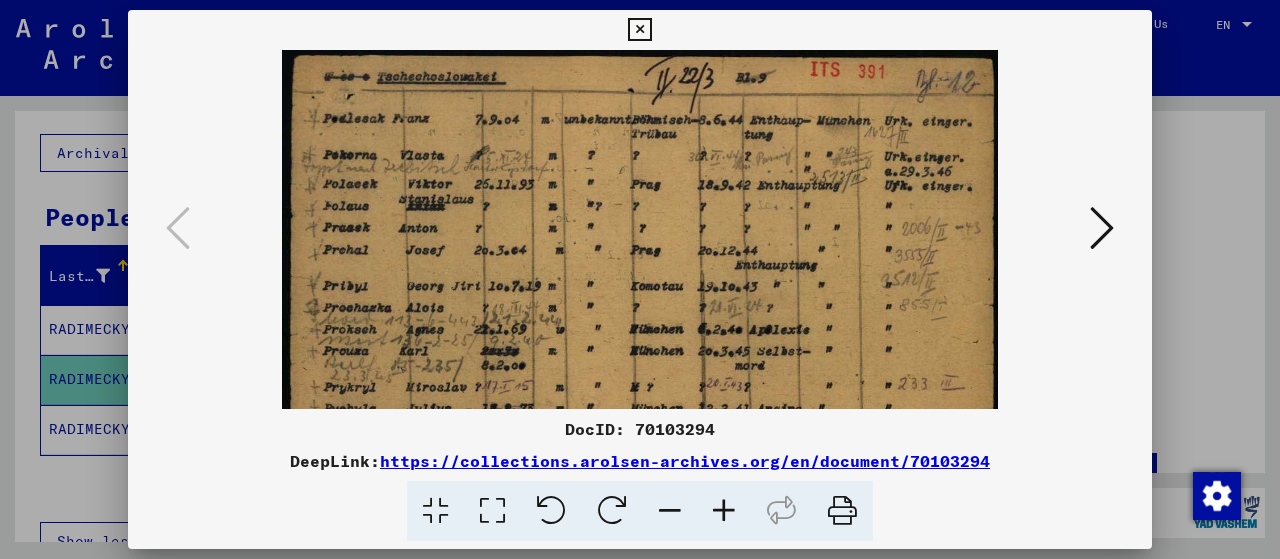 drag, startPoint x: 759, startPoint y: 204, endPoint x: 981, endPoint y: 598, distance: 452.23886 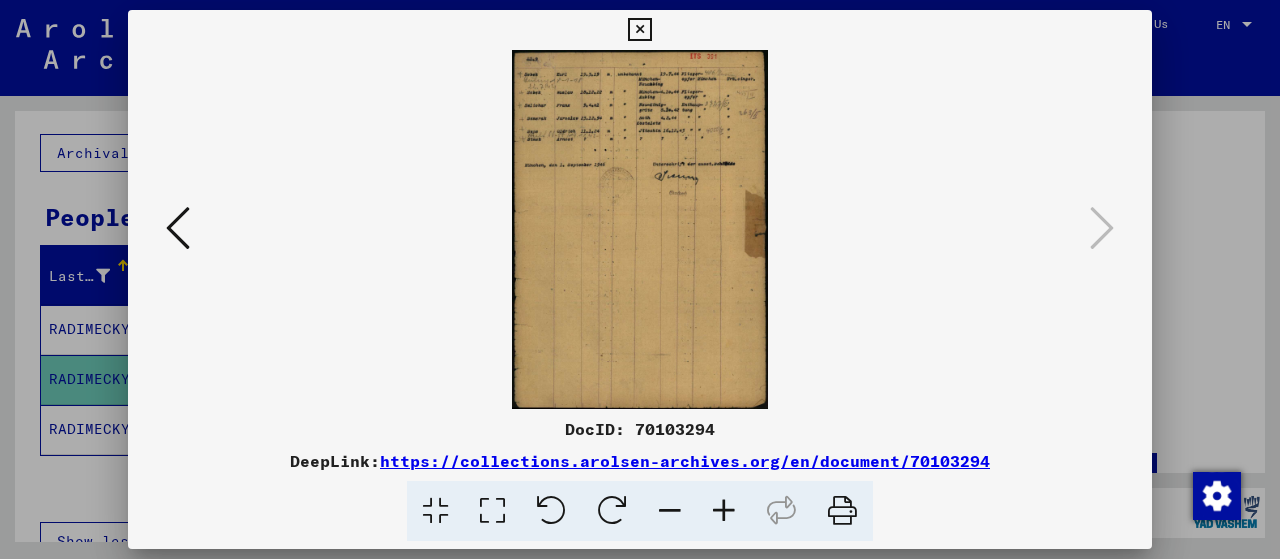 click at bounding box center [639, 30] 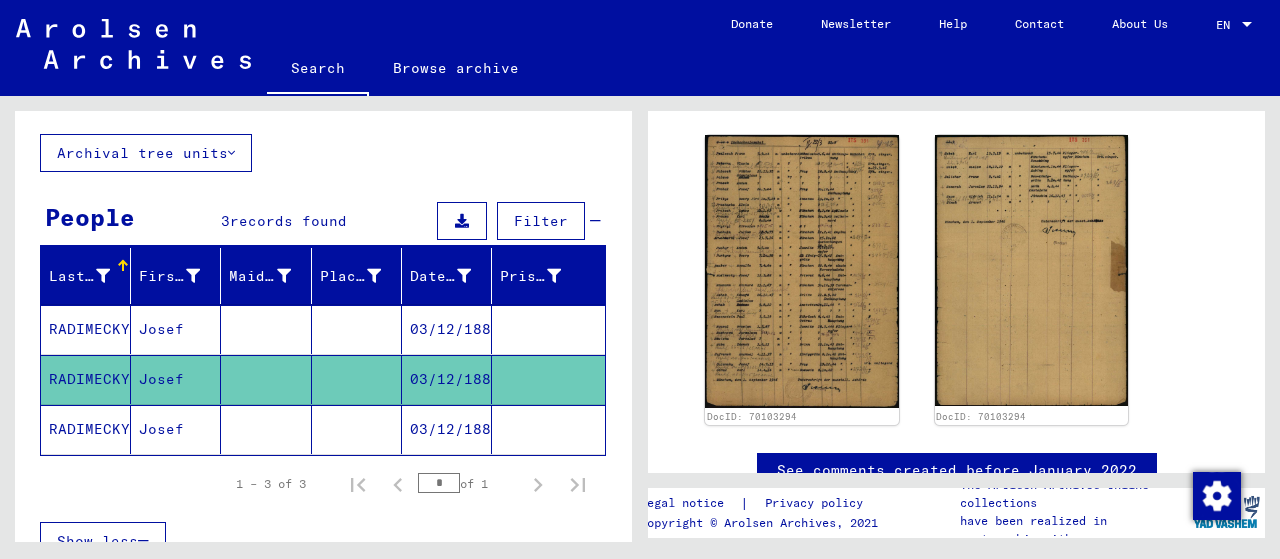 click on "03/12/1888" 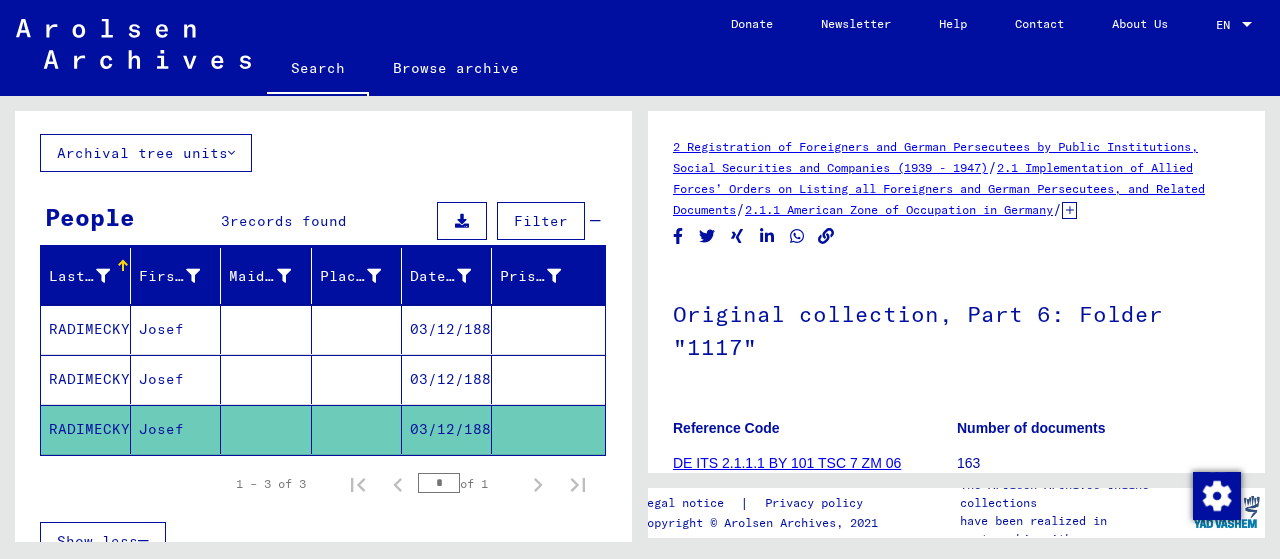 scroll, scrollTop: 0, scrollLeft: 0, axis: both 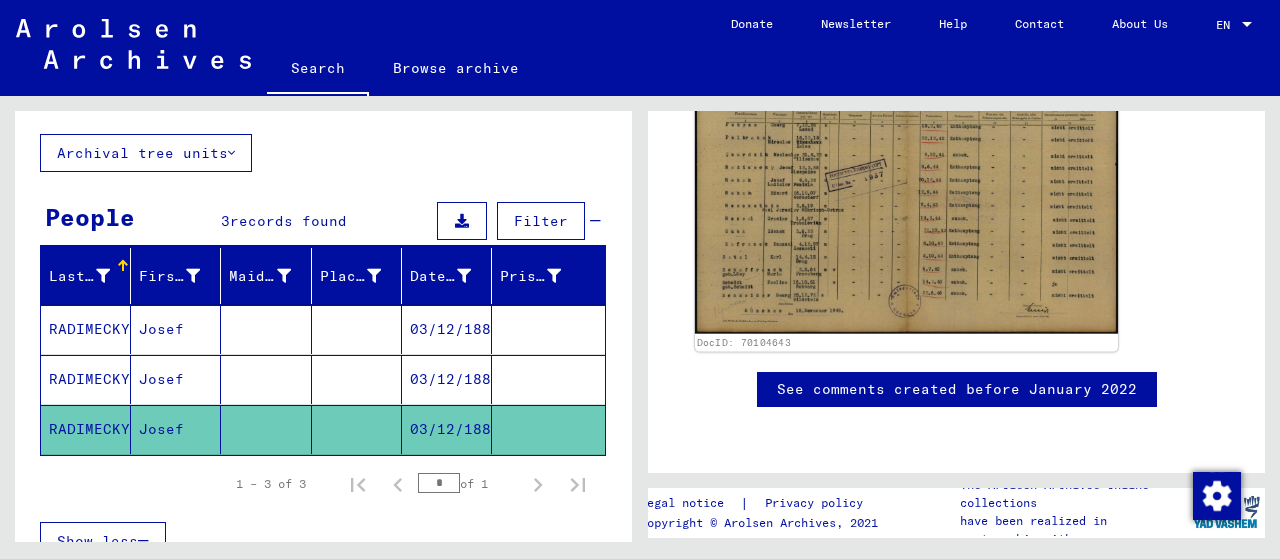 click 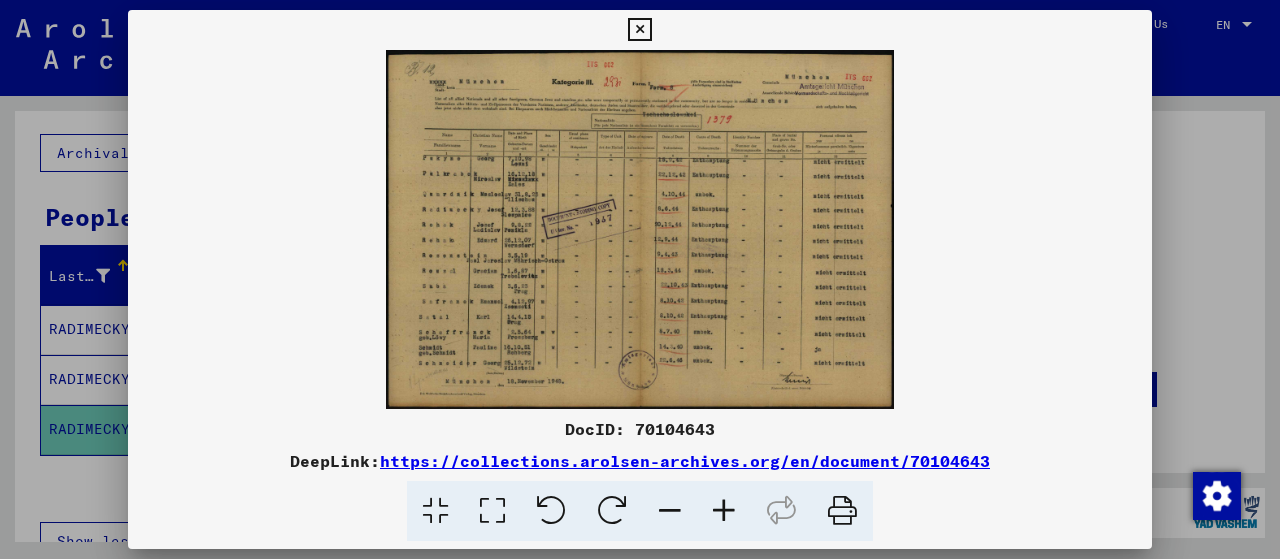 scroll, scrollTop: 499, scrollLeft: 0, axis: vertical 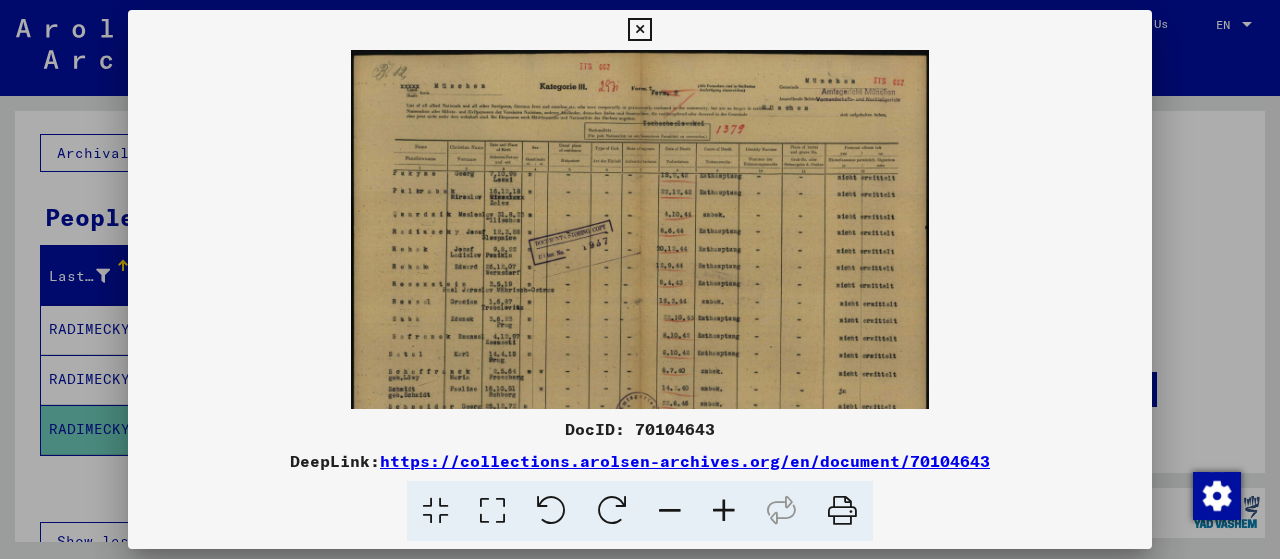 click at bounding box center (724, 511) 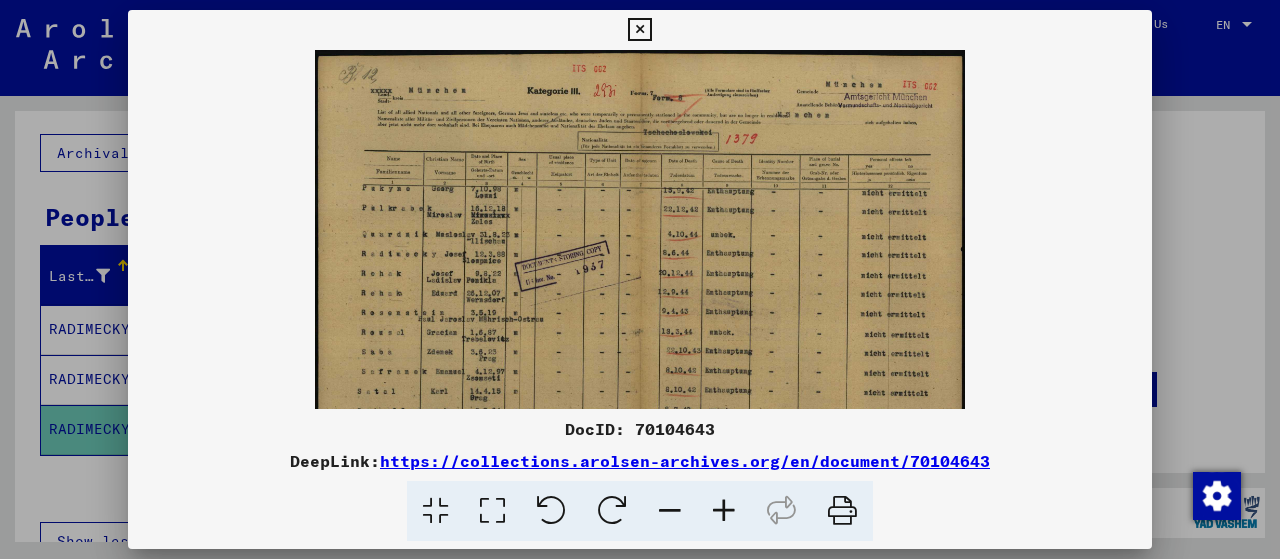 click at bounding box center [724, 511] 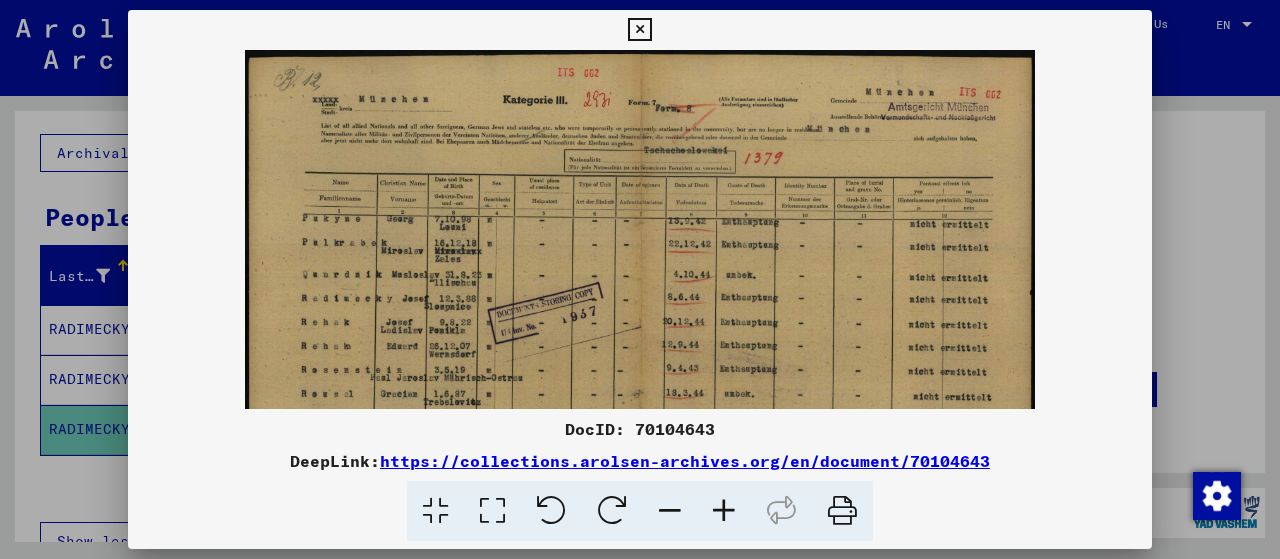 click at bounding box center [724, 511] 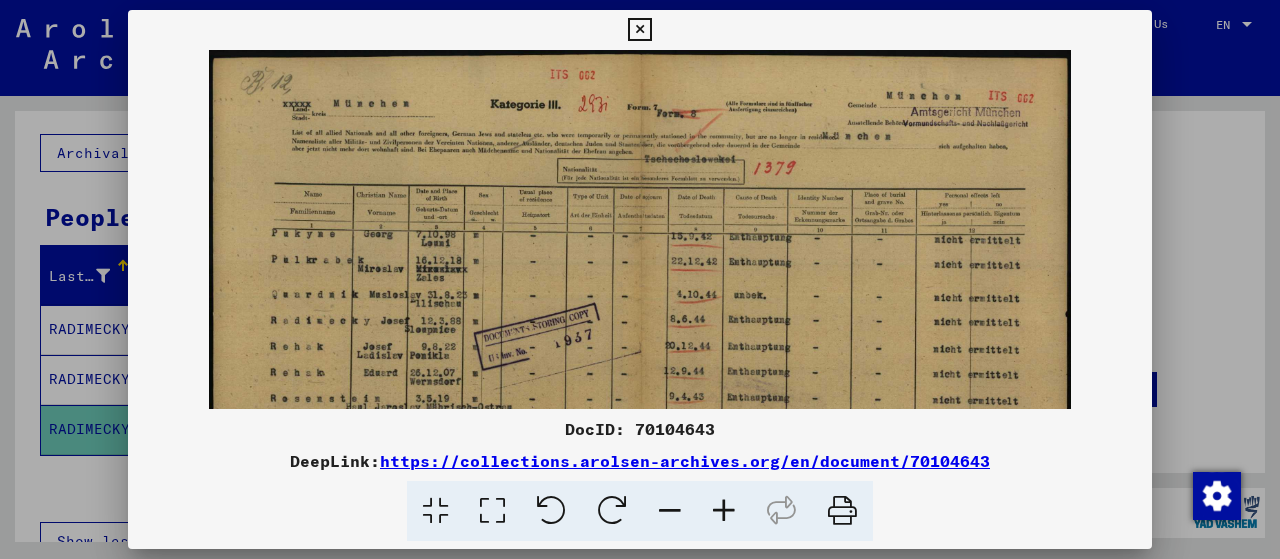 click at bounding box center [724, 511] 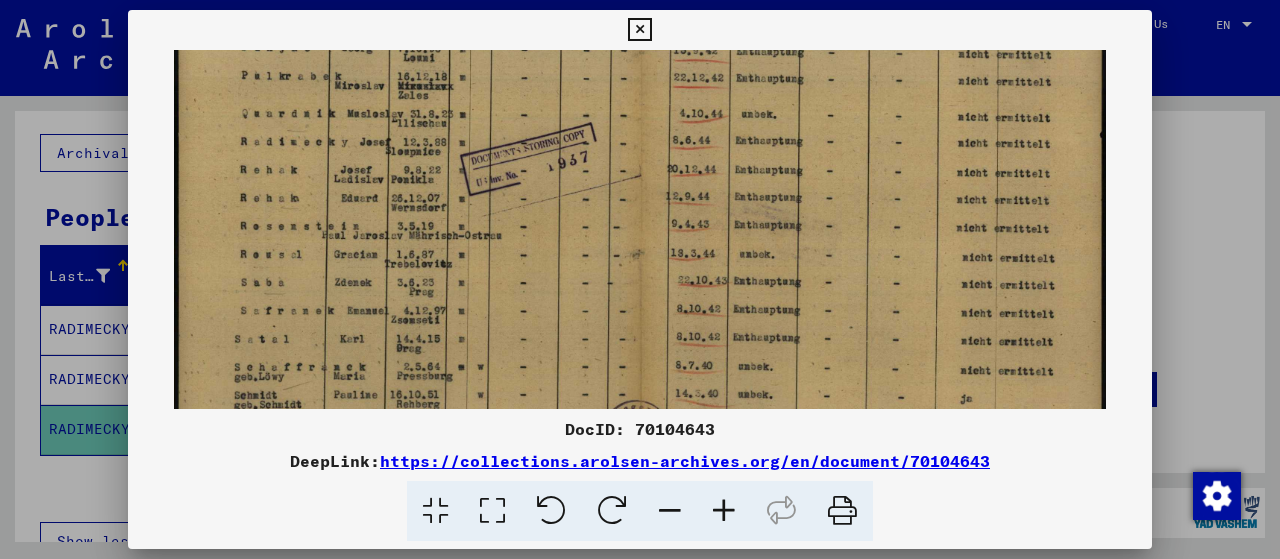 drag, startPoint x: 602, startPoint y: 279, endPoint x: 634, endPoint y: 78, distance: 203.53133 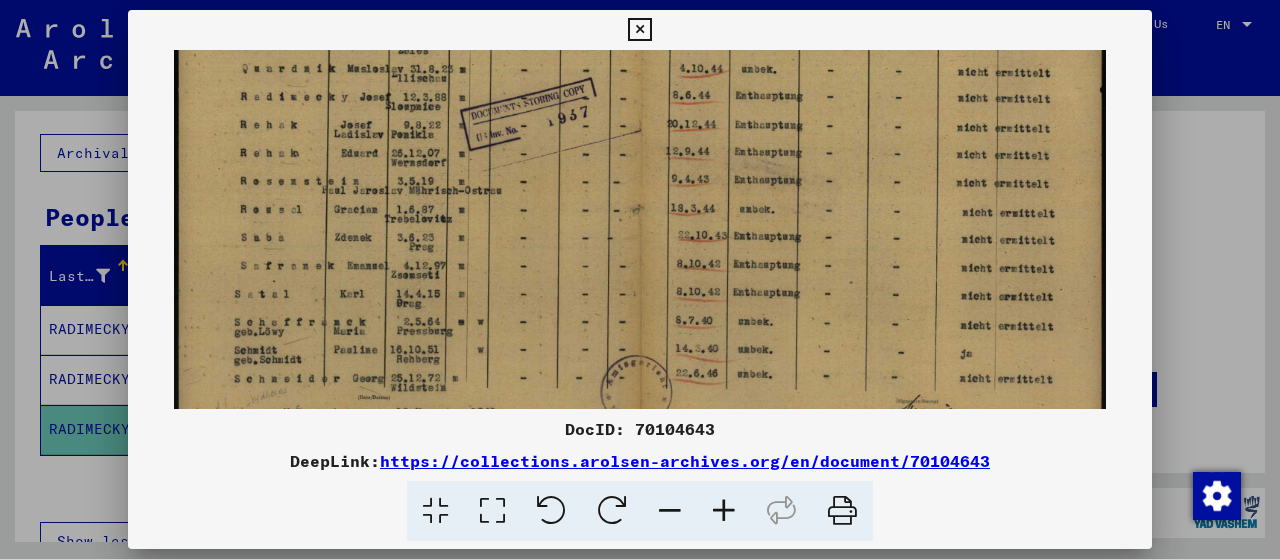 drag, startPoint x: 581, startPoint y: 331, endPoint x: 578, endPoint y: 297, distance: 34.132095 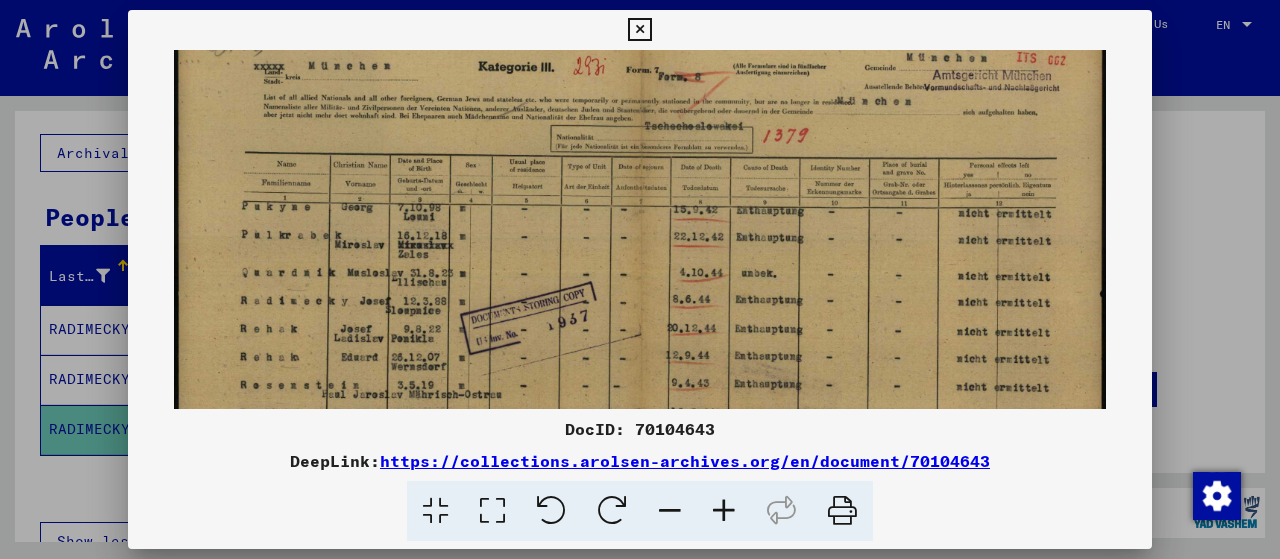 scroll, scrollTop: 0, scrollLeft: 0, axis: both 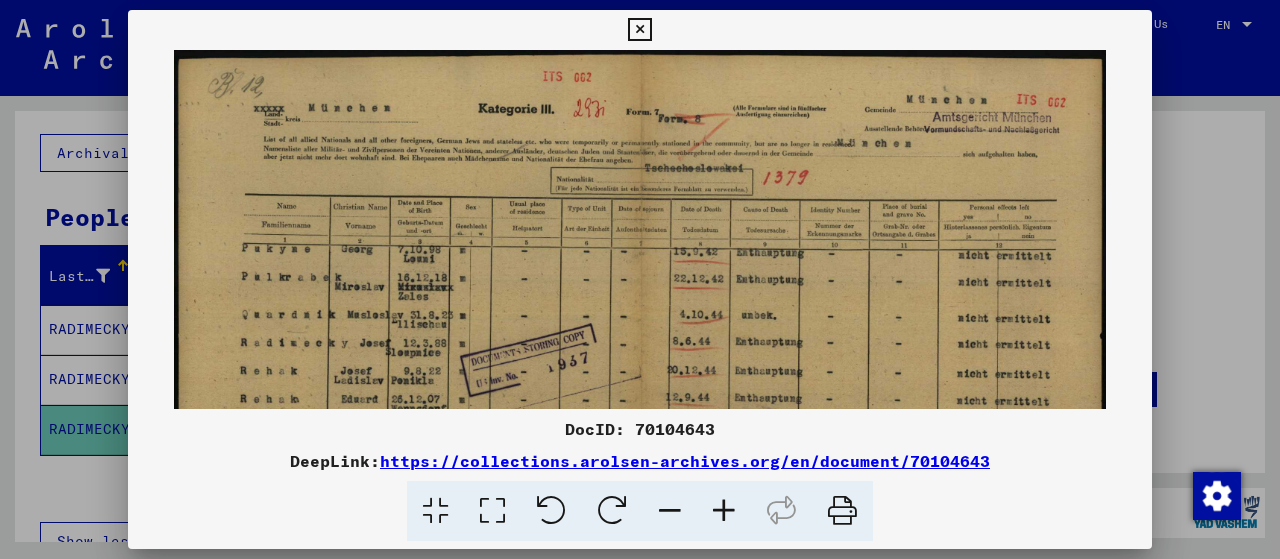drag, startPoint x: 758, startPoint y: 113, endPoint x: 772, endPoint y: 458, distance: 345.28394 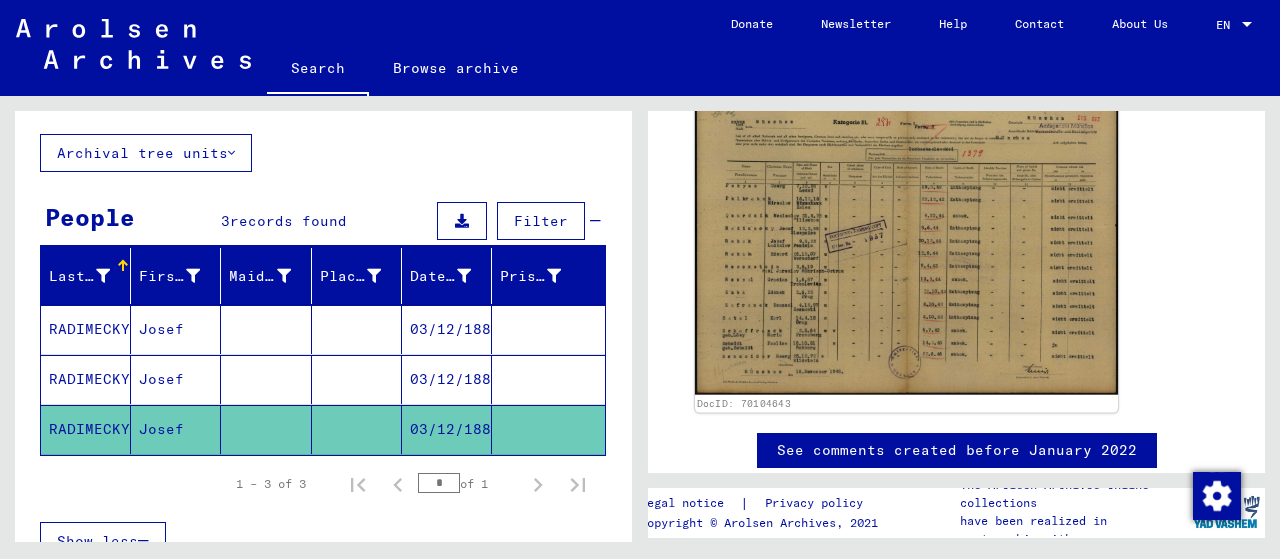 scroll, scrollTop: 199, scrollLeft: 0, axis: vertical 